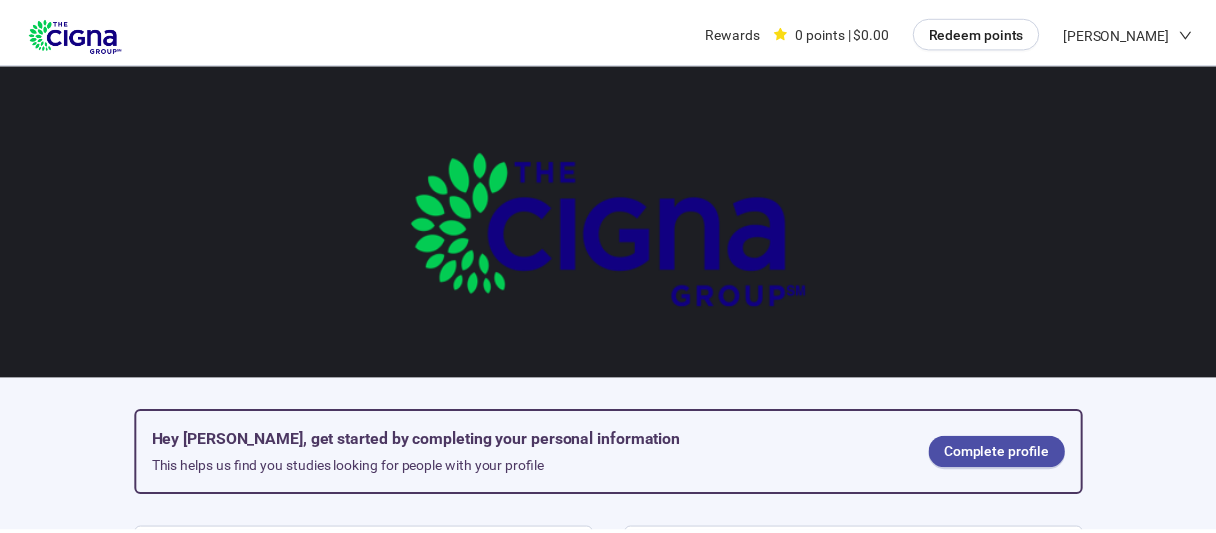 scroll, scrollTop: 0, scrollLeft: 0, axis: both 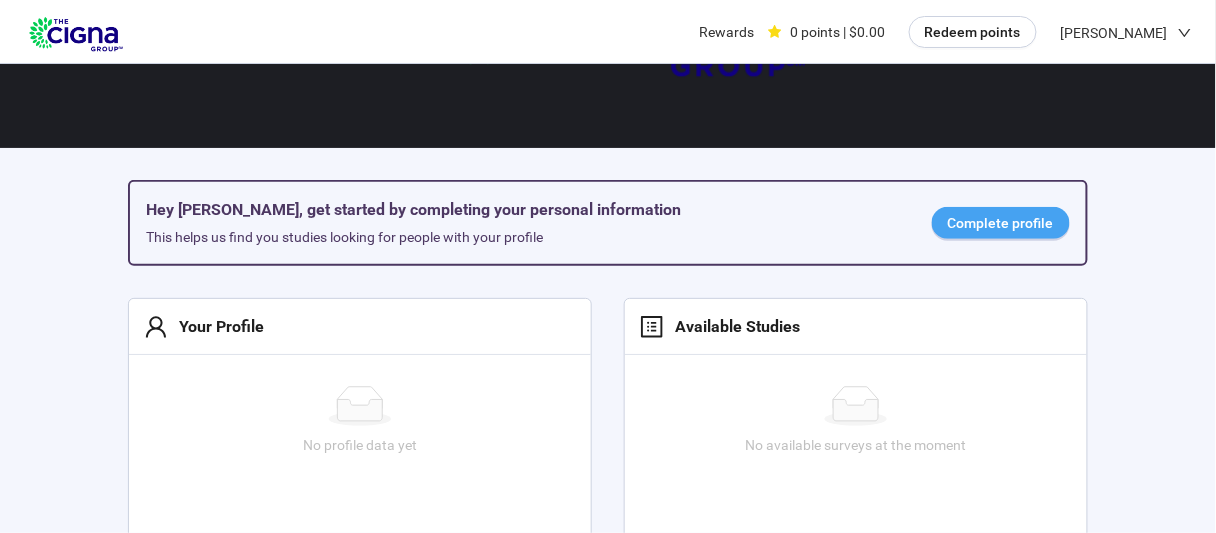 click on "Complete profile" at bounding box center [1001, 223] 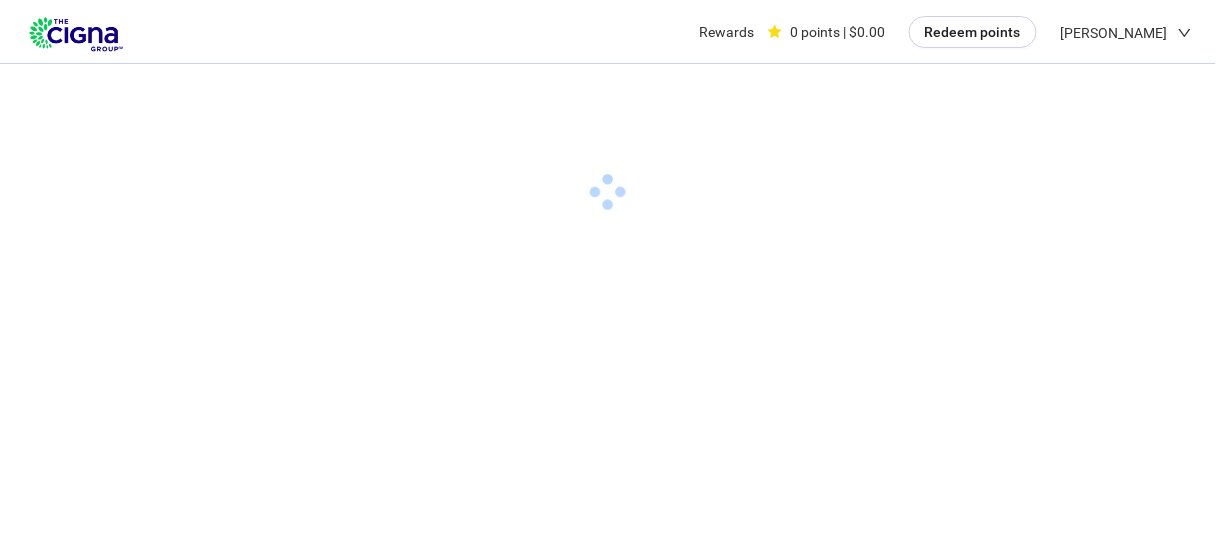 scroll, scrollTop: 0, scrollLeft: 0, axis: both 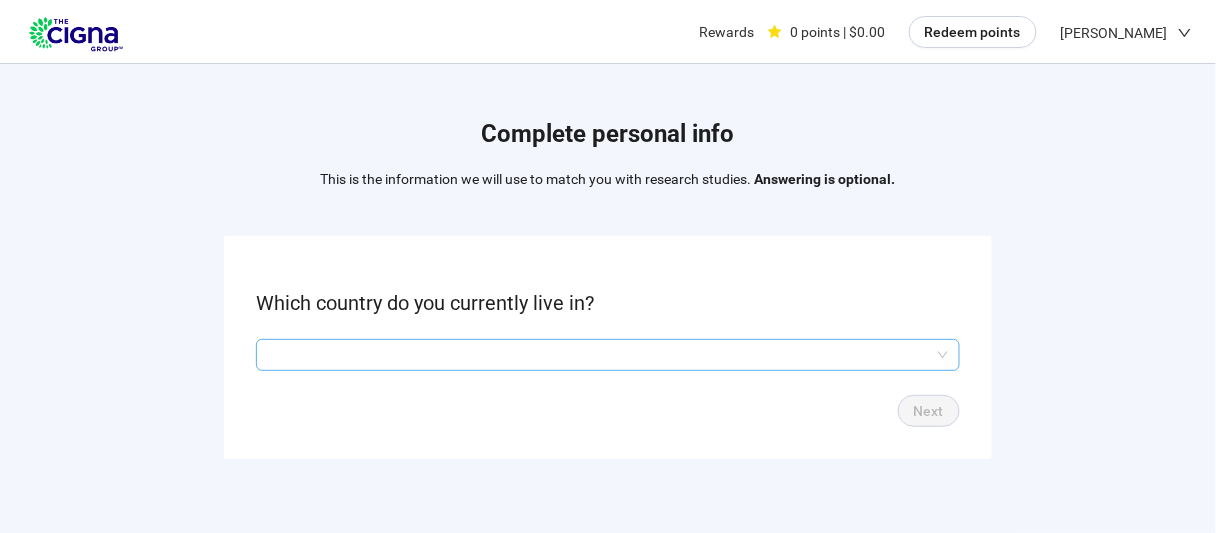 click at bounding box center (608, 355) 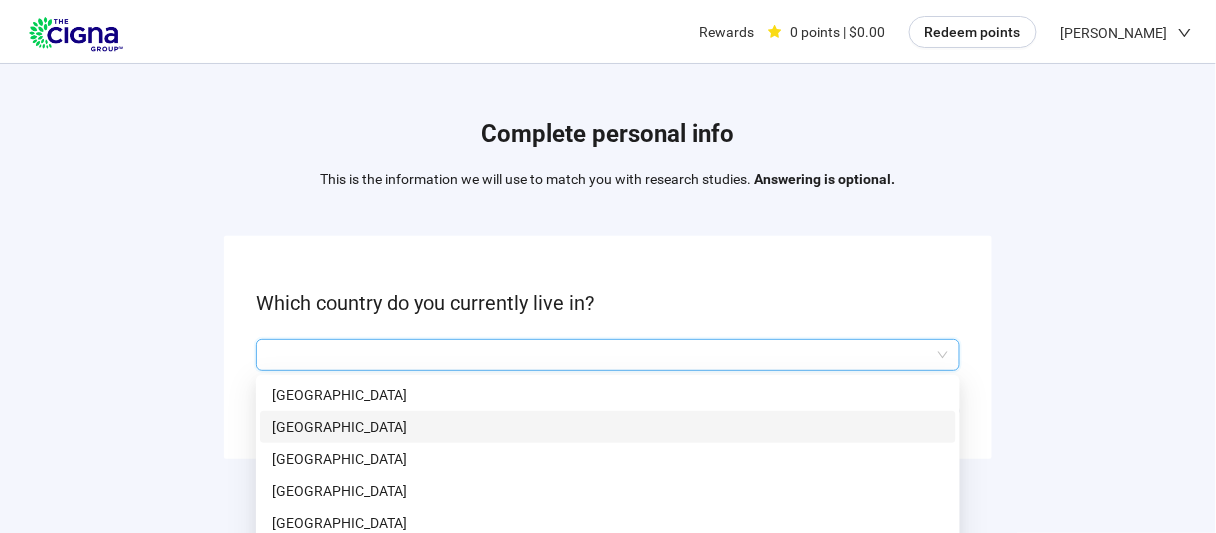 click on "[GEOGRAPHIC_DATA]" at bounding box center (608, 427) 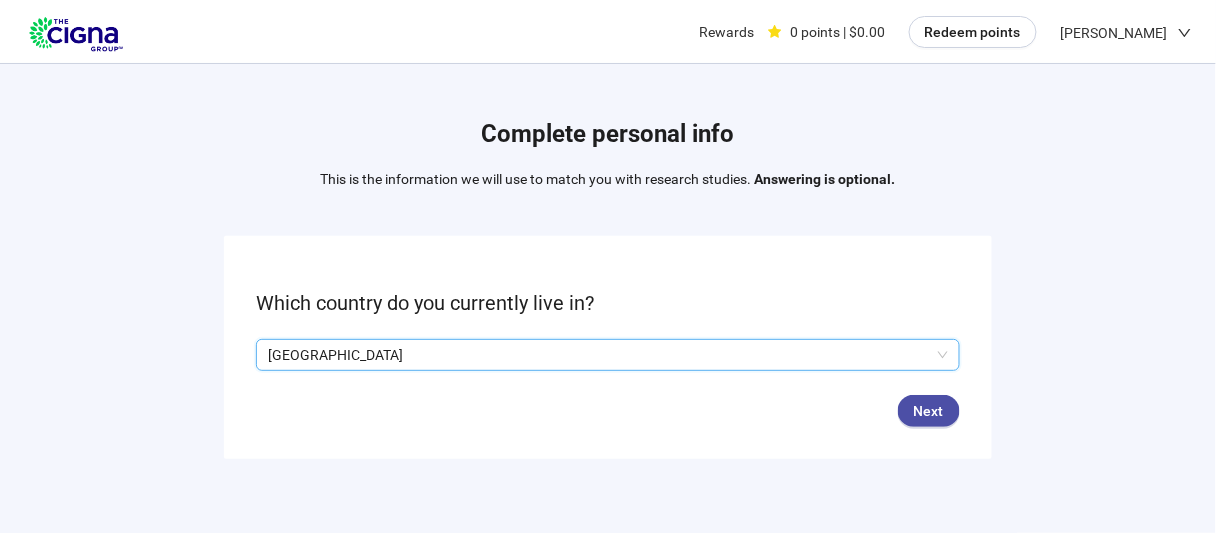 click on "[GEOGRAPHIC_DATA]" at bounding box center (599, 355) 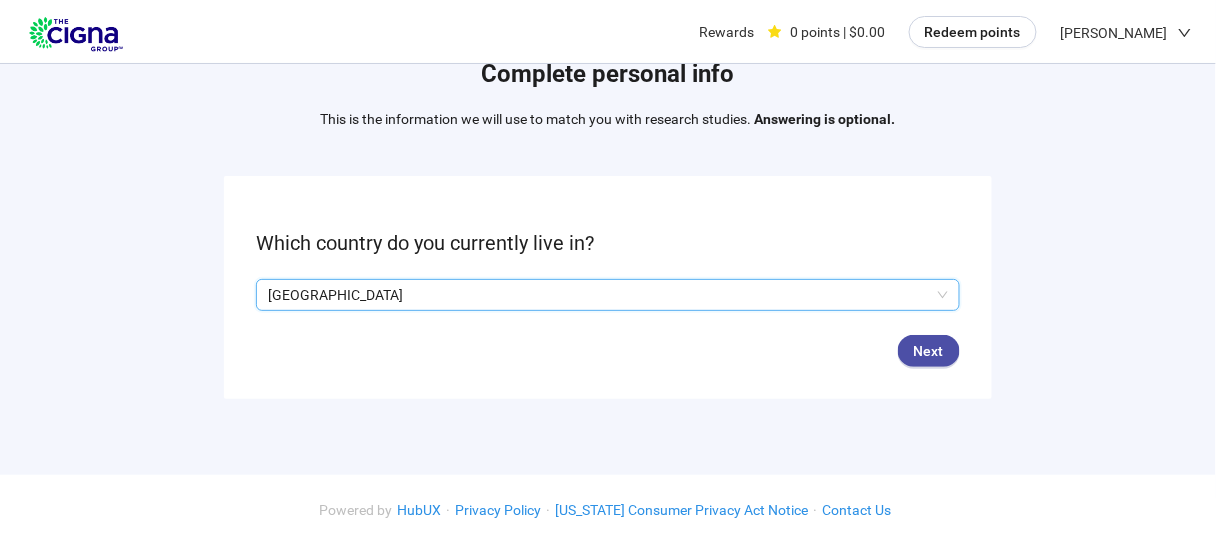 scroll, scrollTop: 71, scrollLeft: 0, axis: vertical 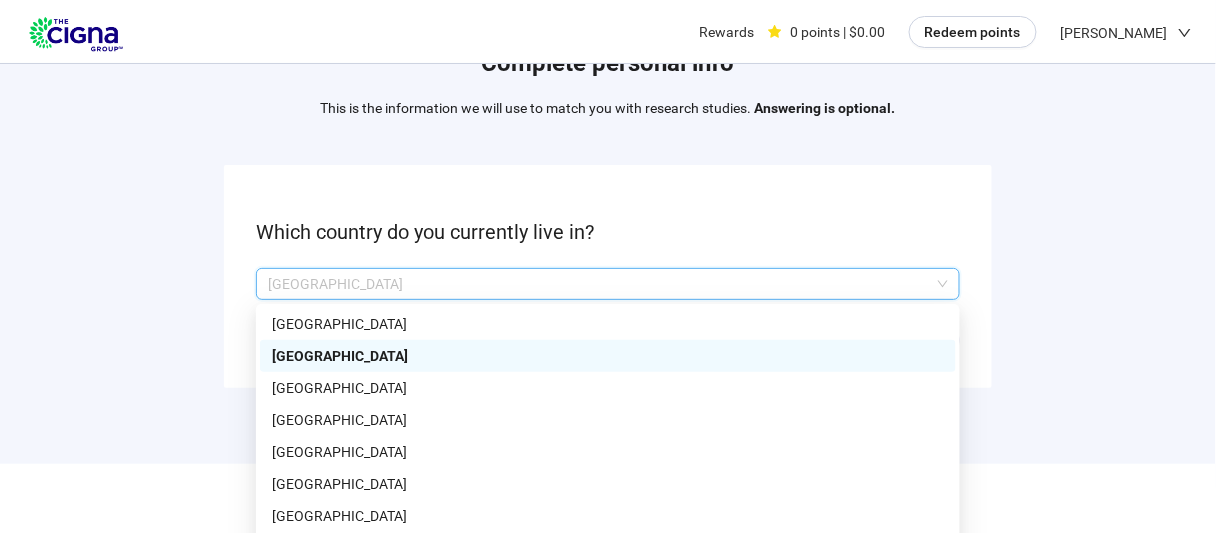 click on "[GEOGRAPHIC_DATA]" at bounding box center (608, 284) 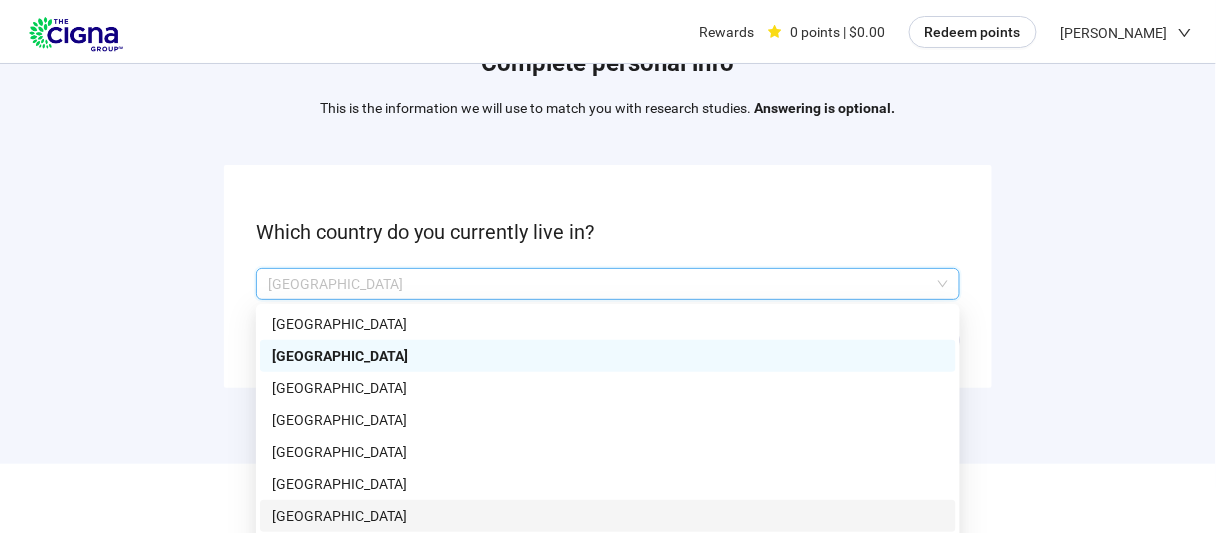 click on "[GEOGRAPHIC_DATA]" at bounding box center [608, 516] 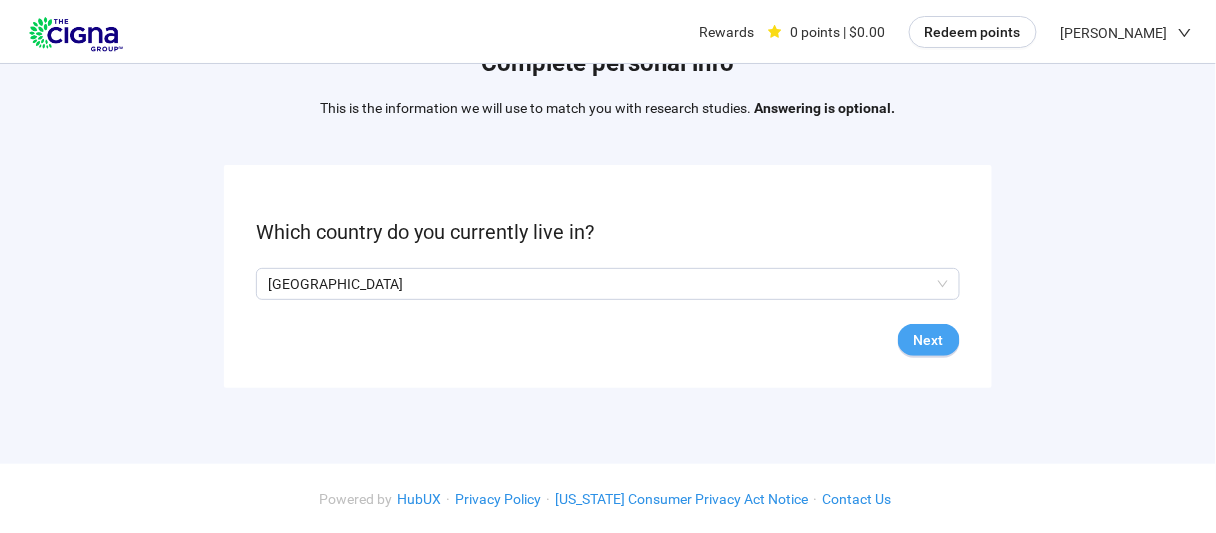 click on "Next" at bounding box center (929, 340) 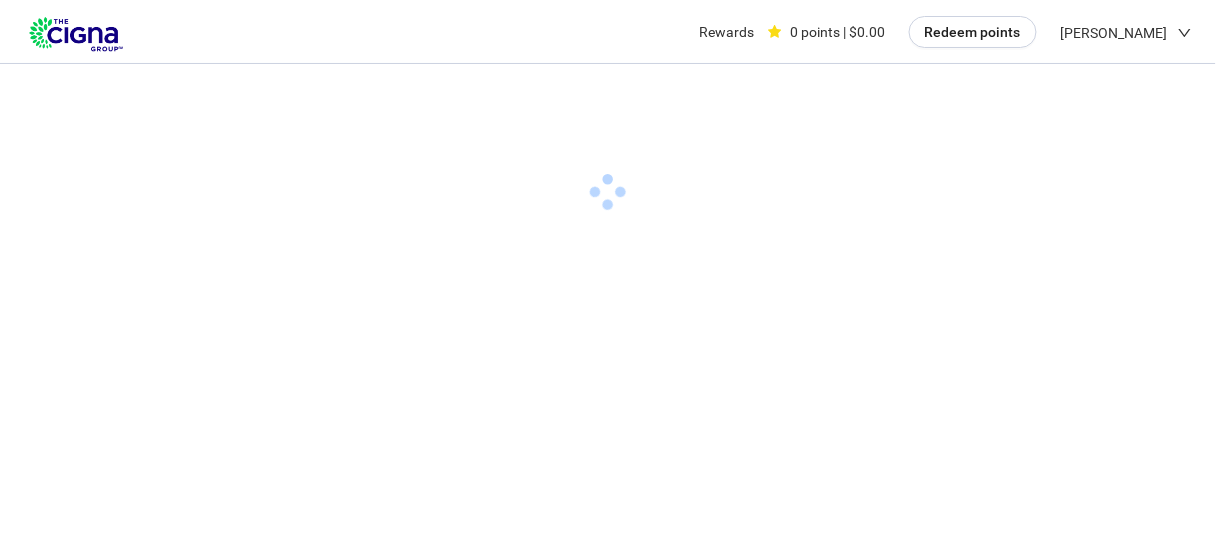 scroll, scrollTop: 0, scrollLeft: 0, axis: both 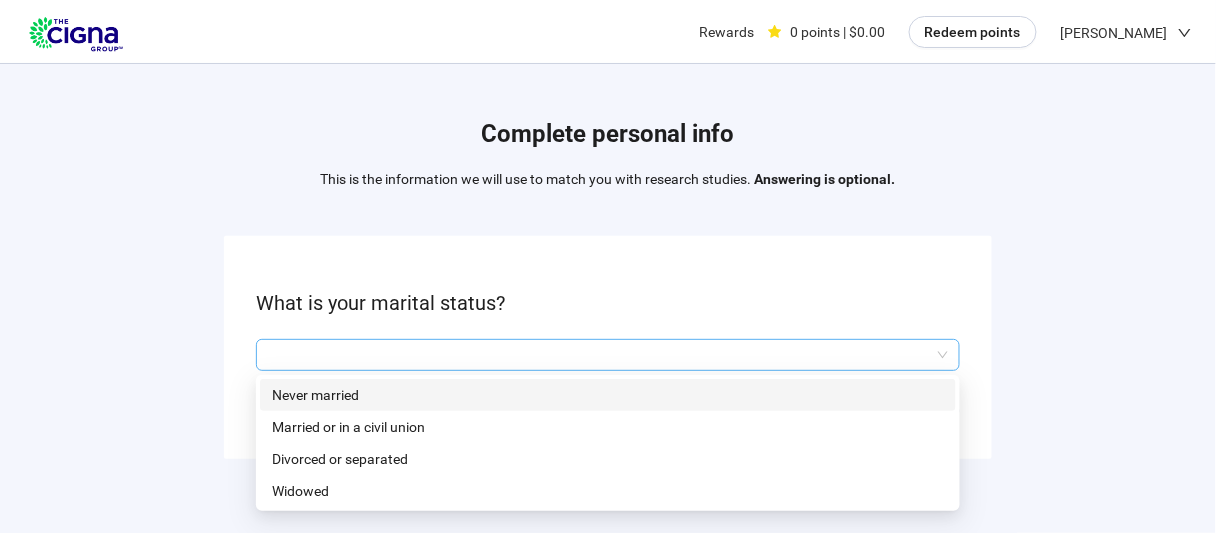 click at bounding box center [608, 355] 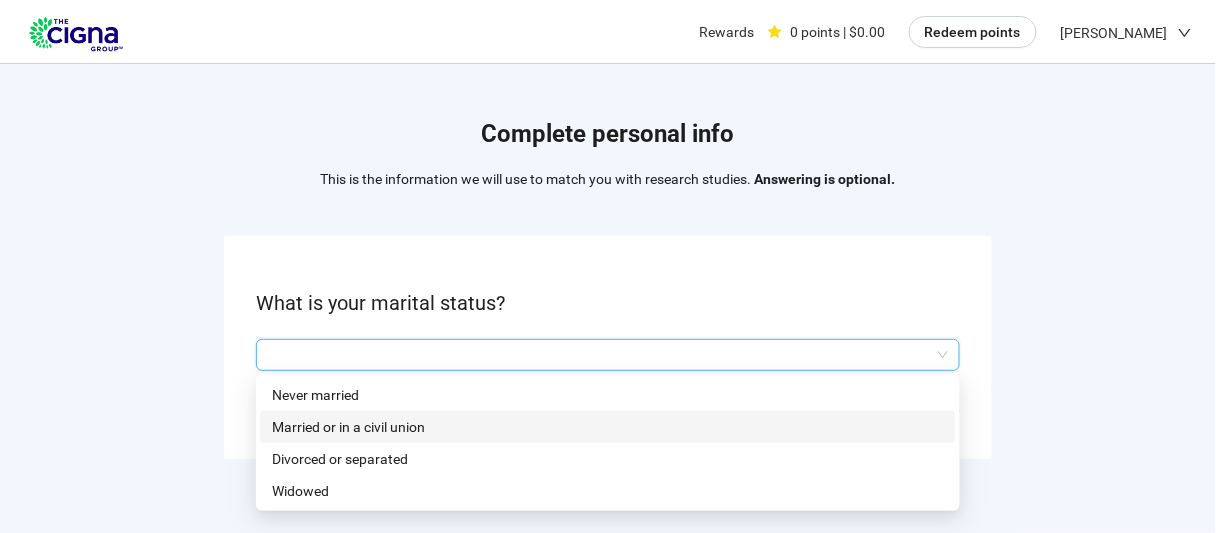 click on "Married or in a civil union" at bounding box center [608, 427] 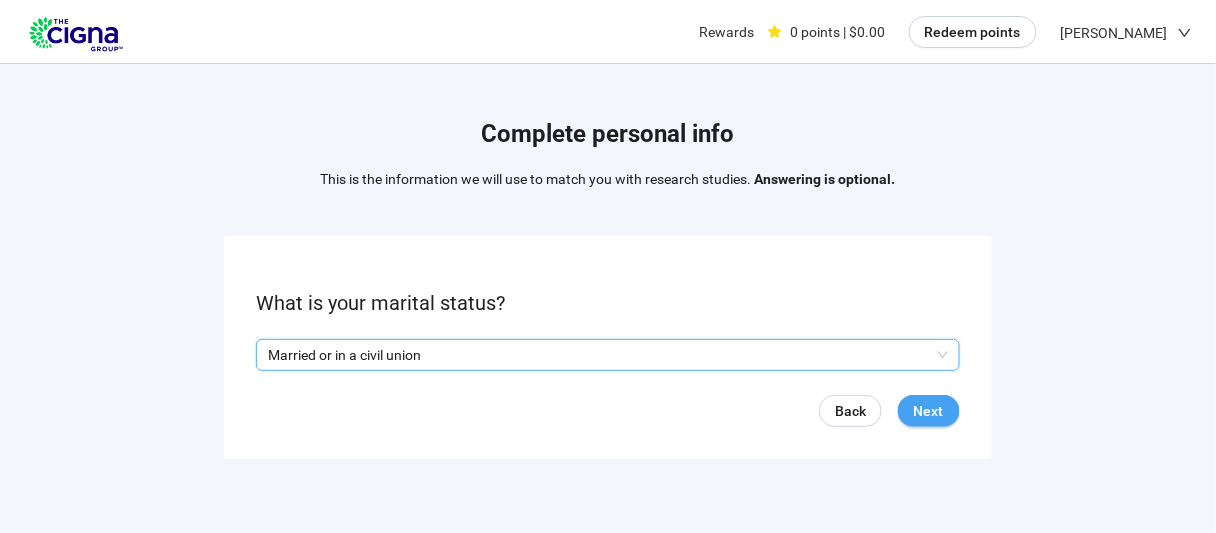 click on "Next" at bounding box center [929, 411] 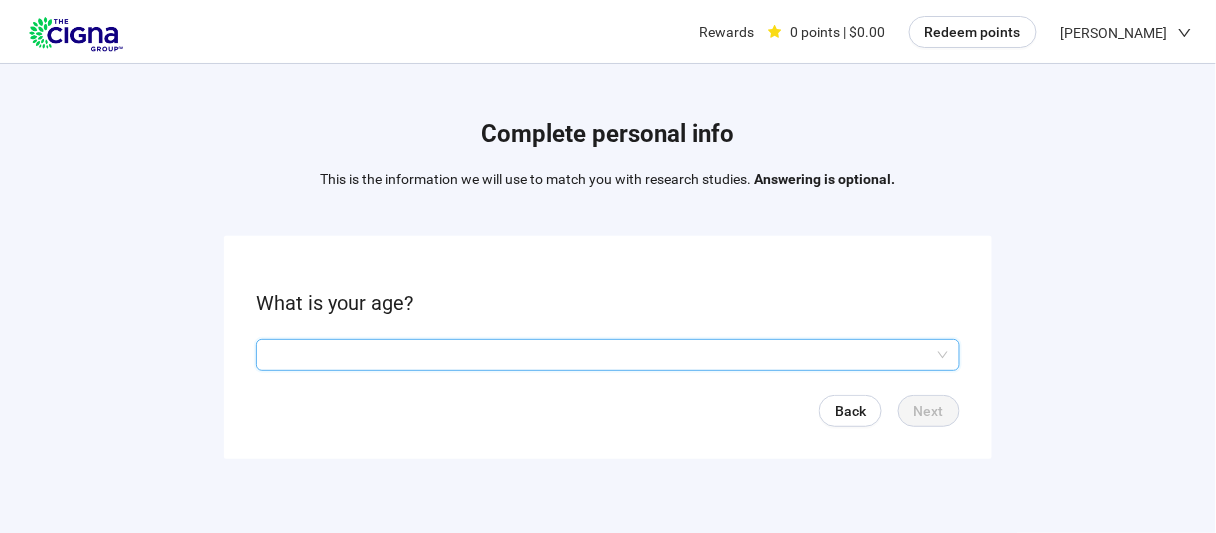 click at bounding box center [608, 355] 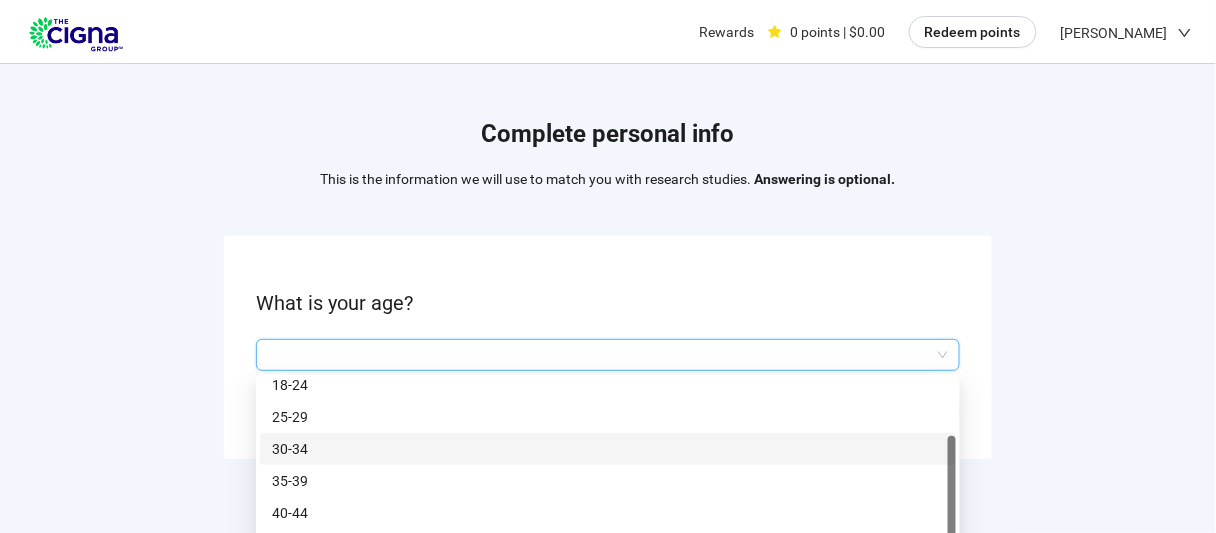 scroll, scrollTop: 46, scrollLeft: 0, axis: vertical 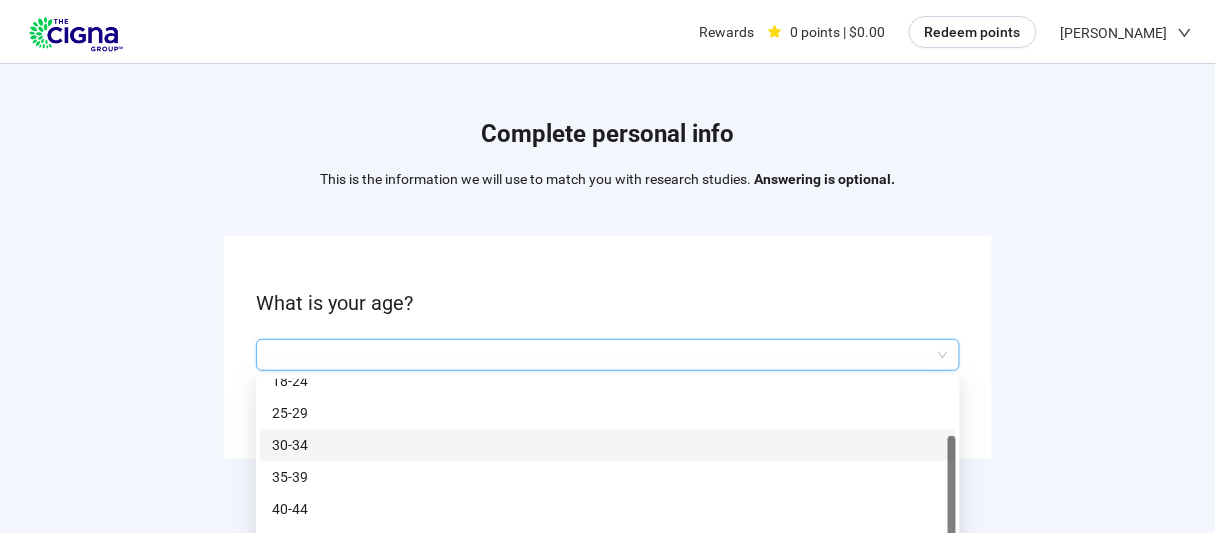 drag, startPoint x: 951, startPoint y: 475, endPoint x: 950, endPoint y: 536, distance: 61.008198 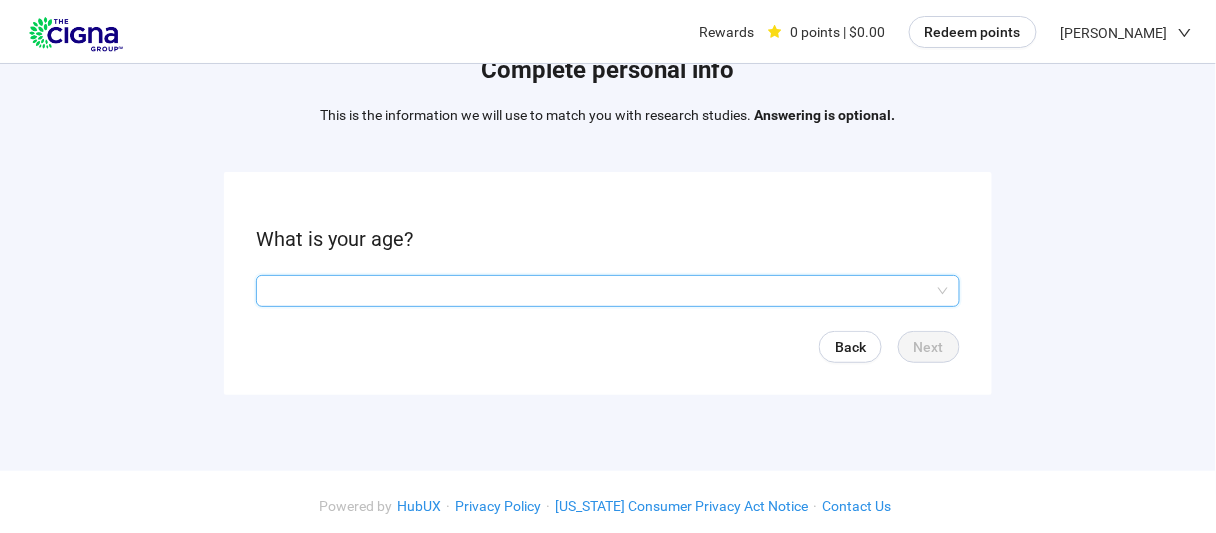 scroll, scrollTop: 71, scrollLeft: 0, axis: vertical 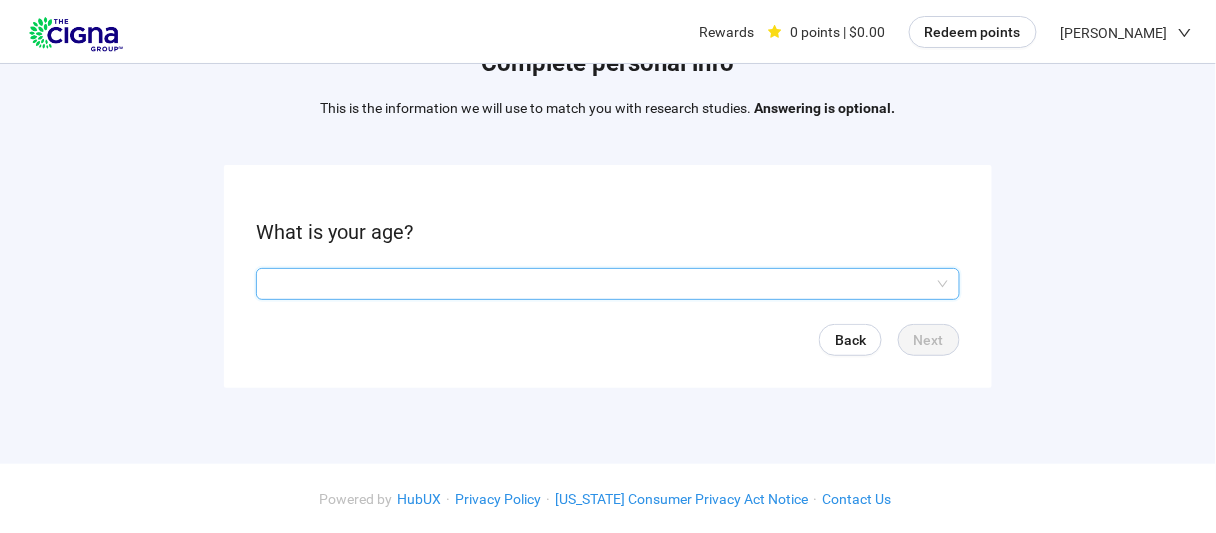 click at bounding box center (608, 284) 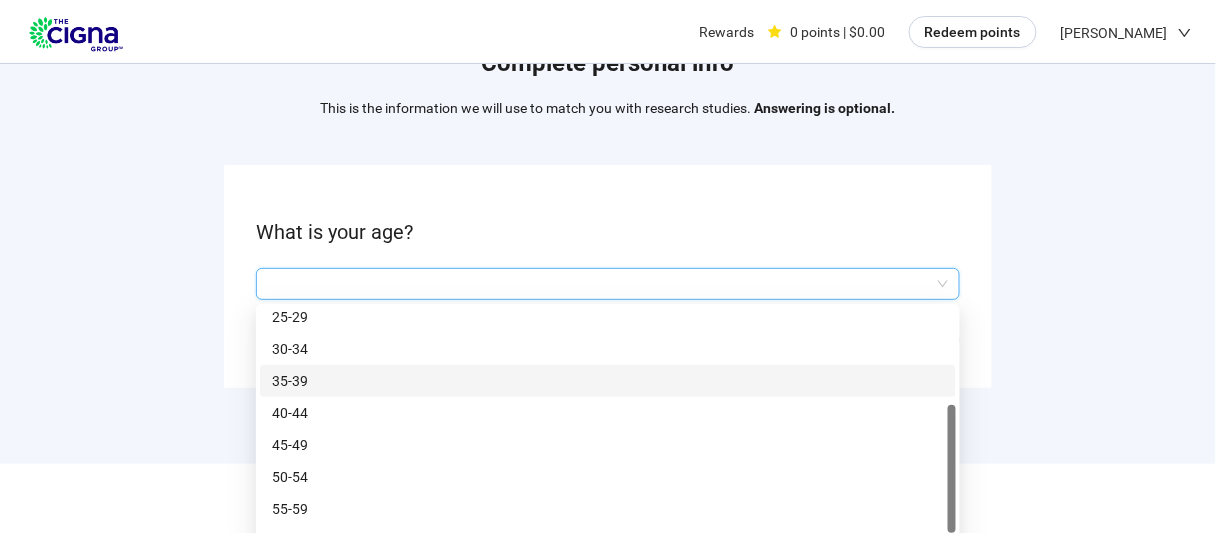 scroll, scrollTop: 73, scrollLeft: 0, axis: vertical 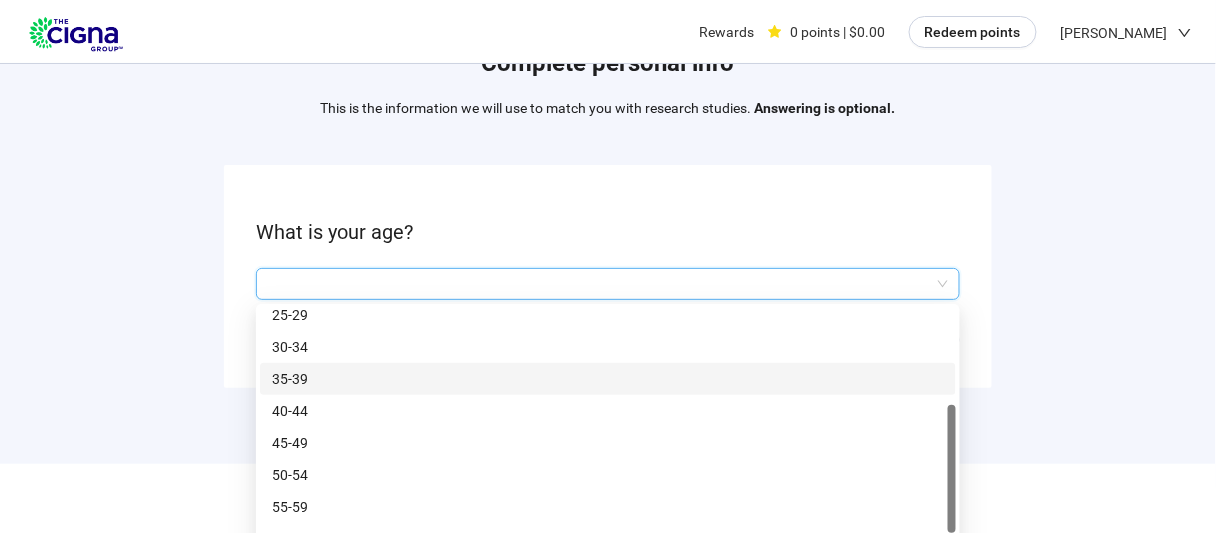 drag, startPoint x: 949, startPoint y: 390, endPoint x: 945, endPoint y: 425, distance: 35.22783 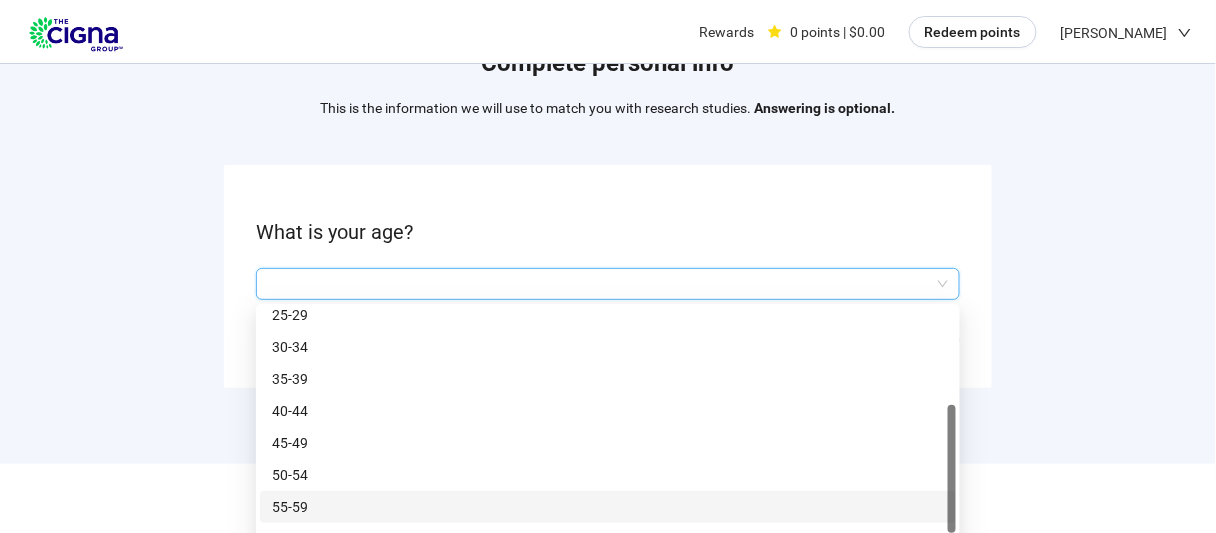 click on "55-59" at bounding box center (608, 507) 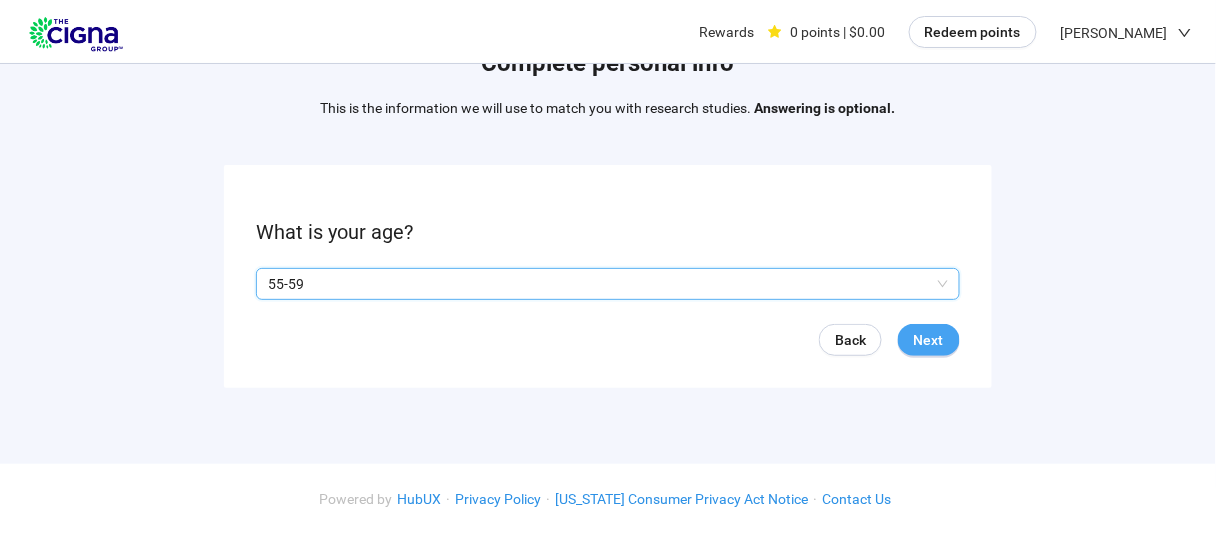 click on "Next" at bounding box center (929, 340) 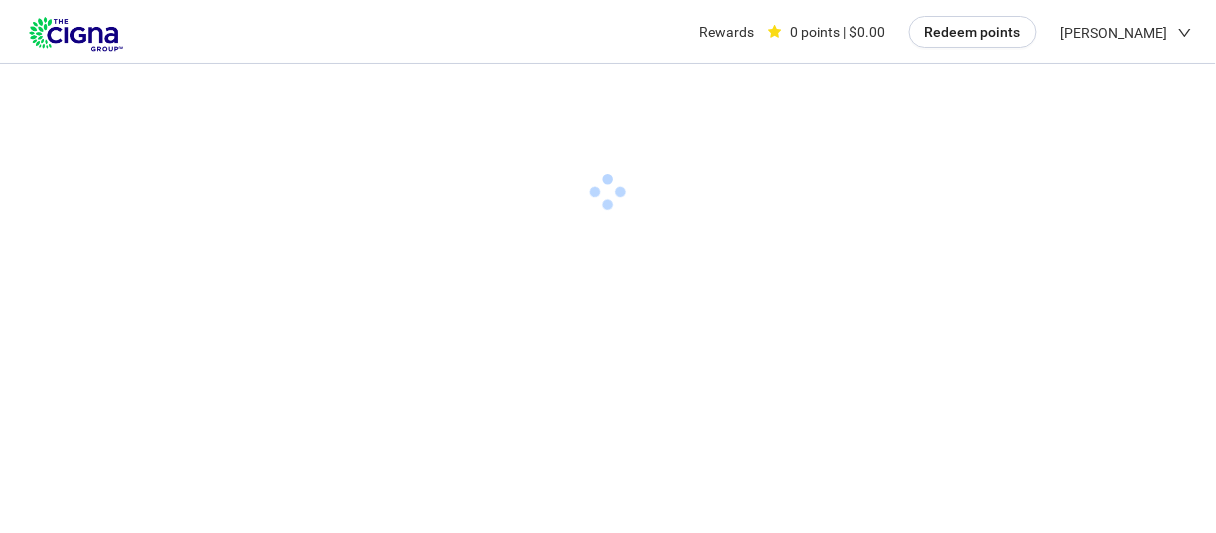 scroll, scrollTop: 0, scrollLeft: 0, axis: both 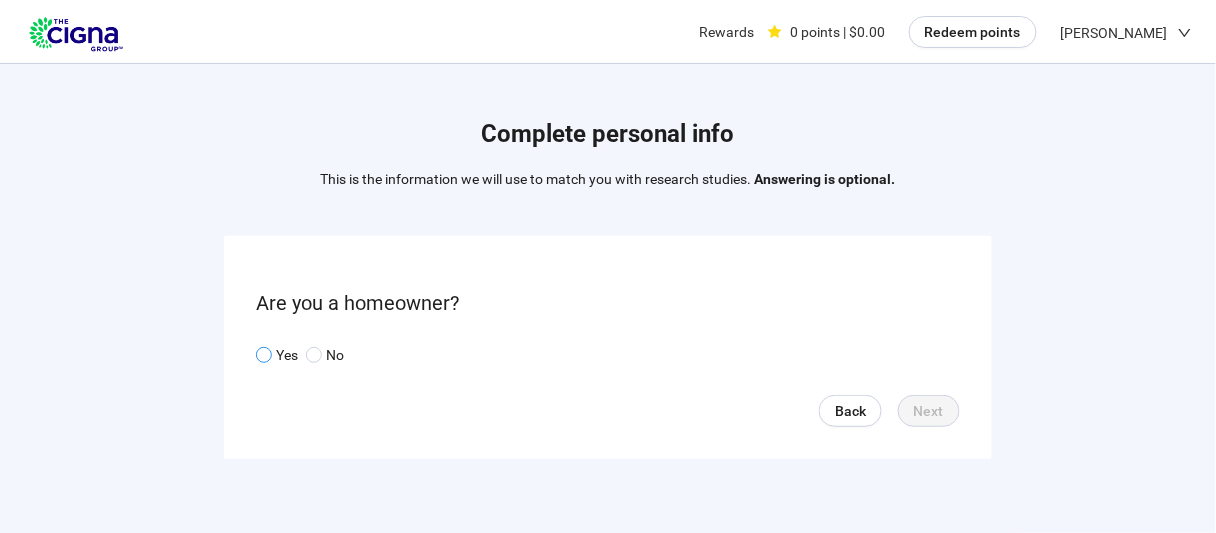 click at bounding box center (264, 355) 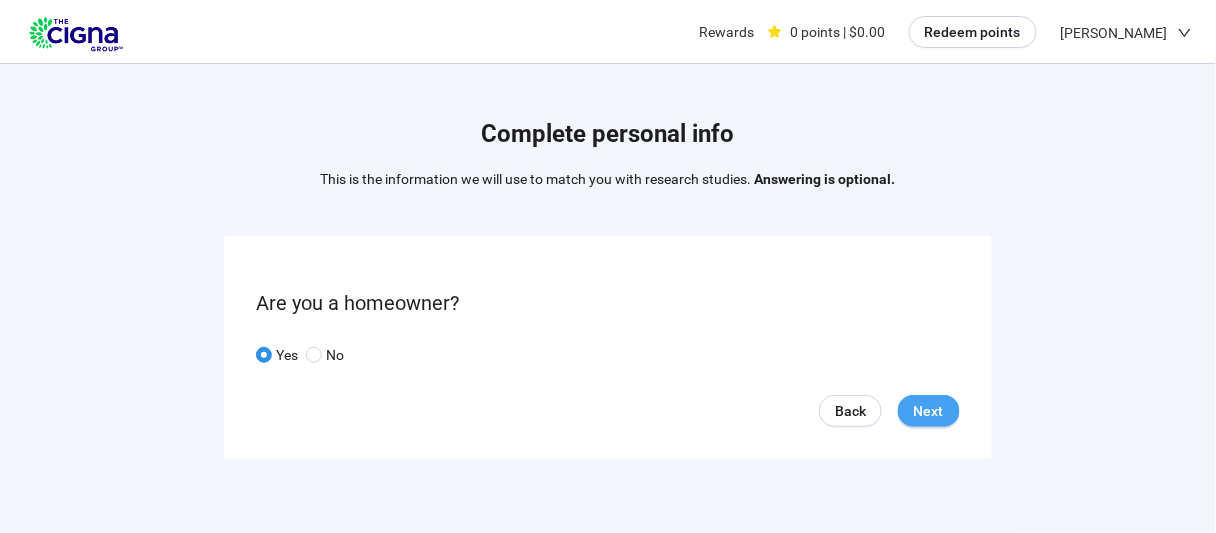 click on "Next" at bounding box center [929, 411] 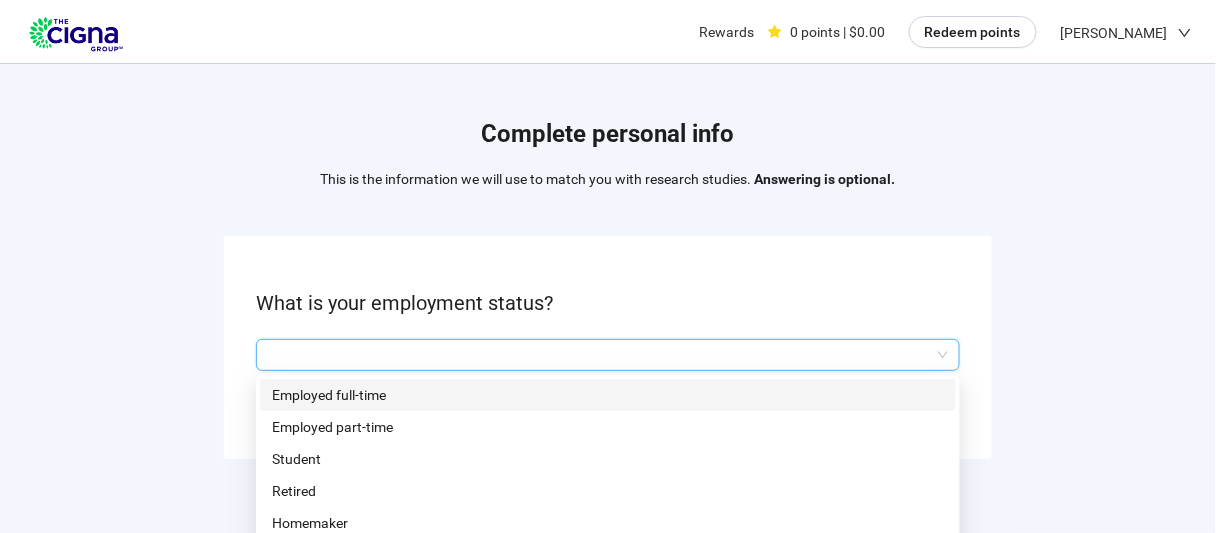 click at bounding box center [608, 355] 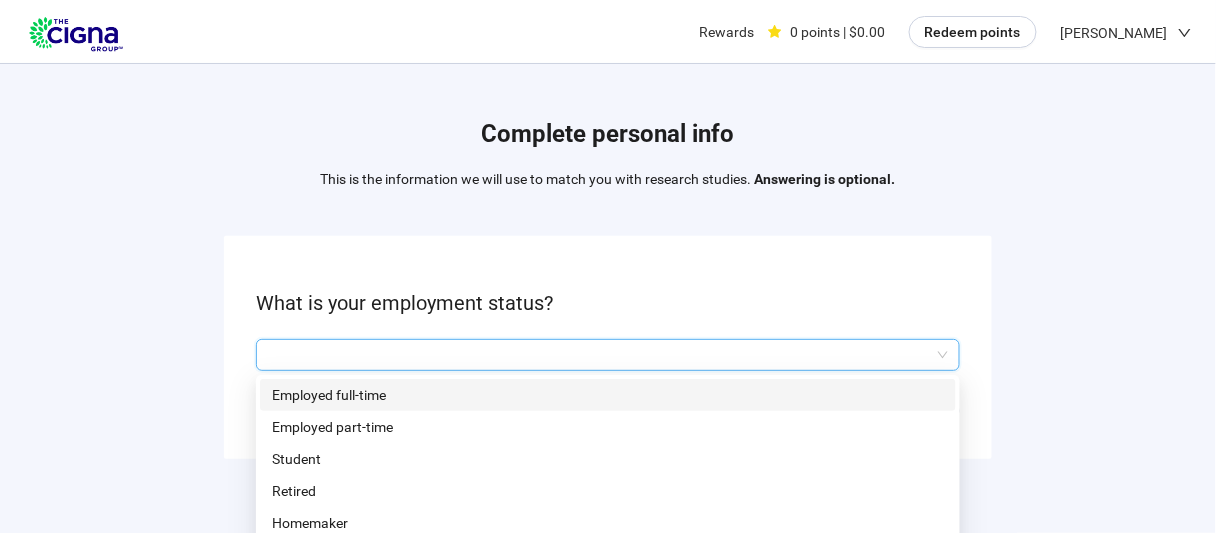 click on "Employed full-time" at bounding box center [608, 395] 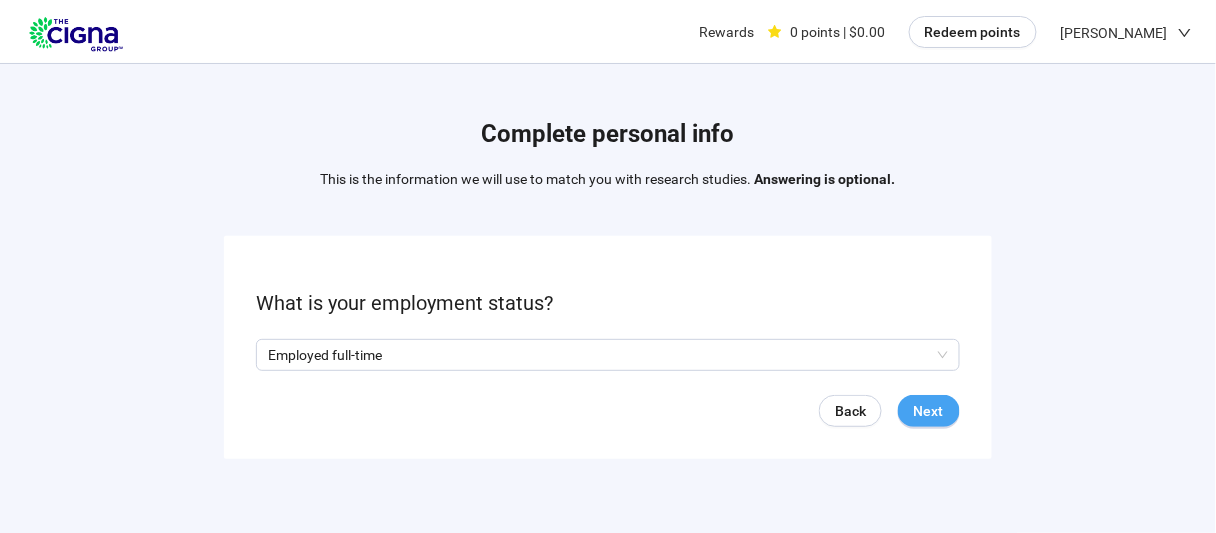 click on "Next" at bounding box center [929, 411] 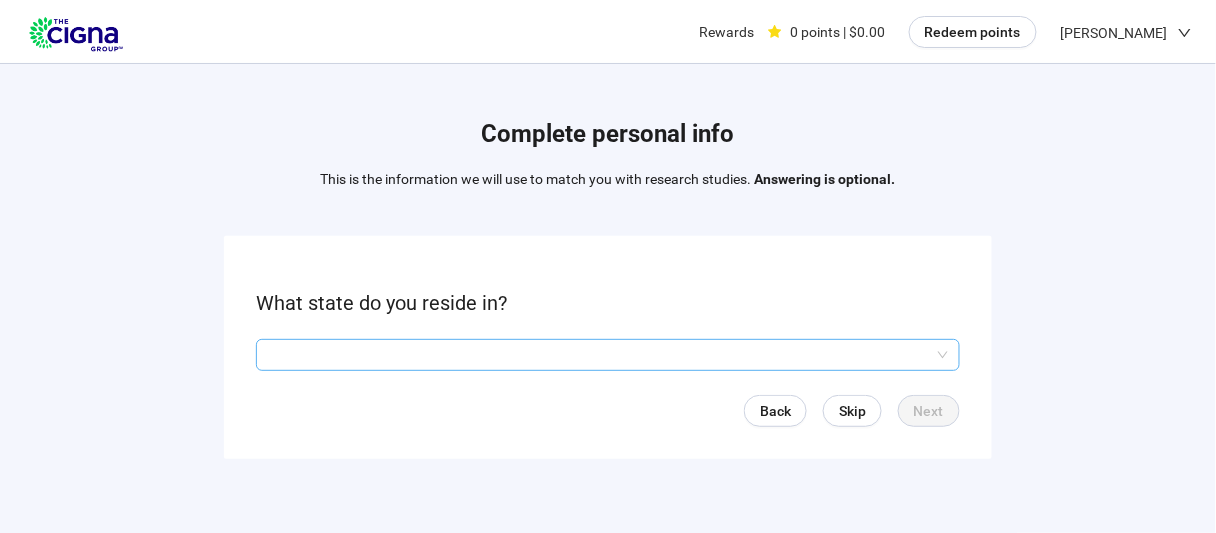 click at bounding box center (608, 355) 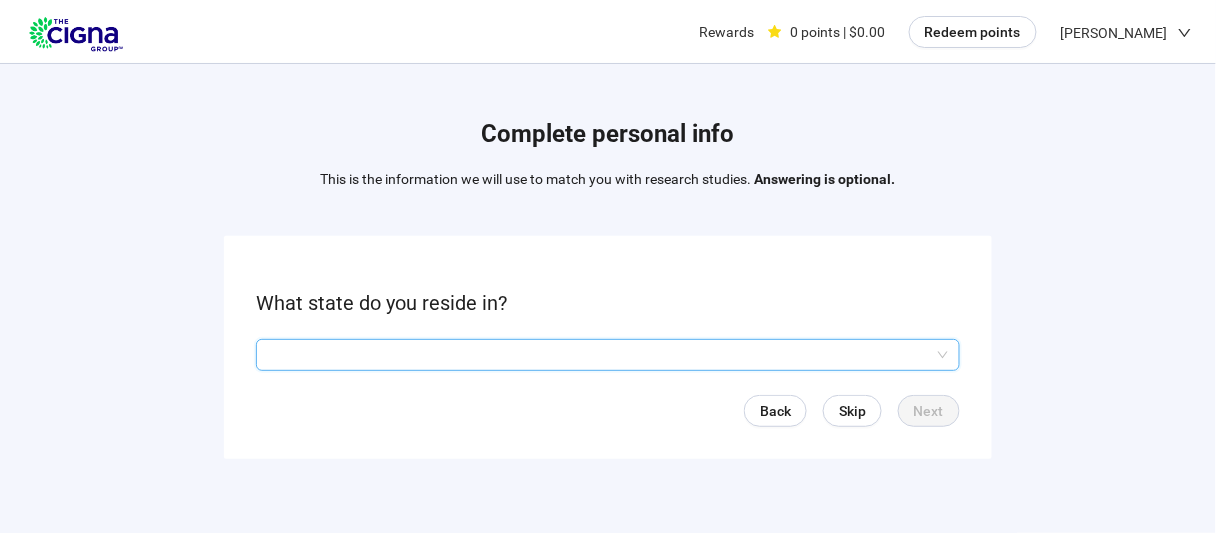 click at bounding box center (608, 355) 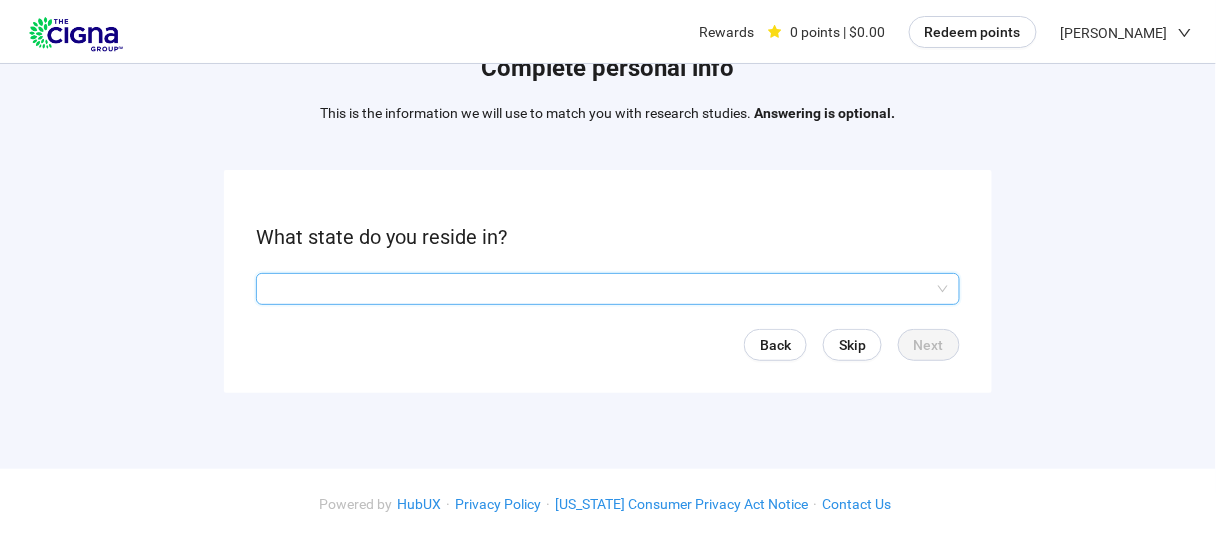 scroll, scrollTop: 71, scrollLeft: 0, axis: vertical 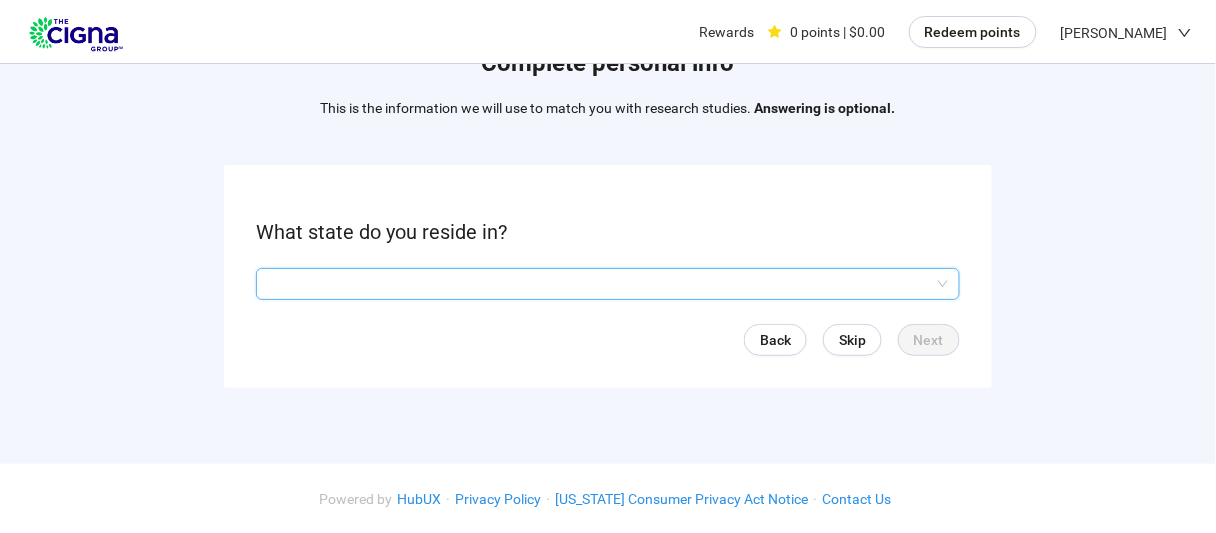 click at bounding box center (608, 284) 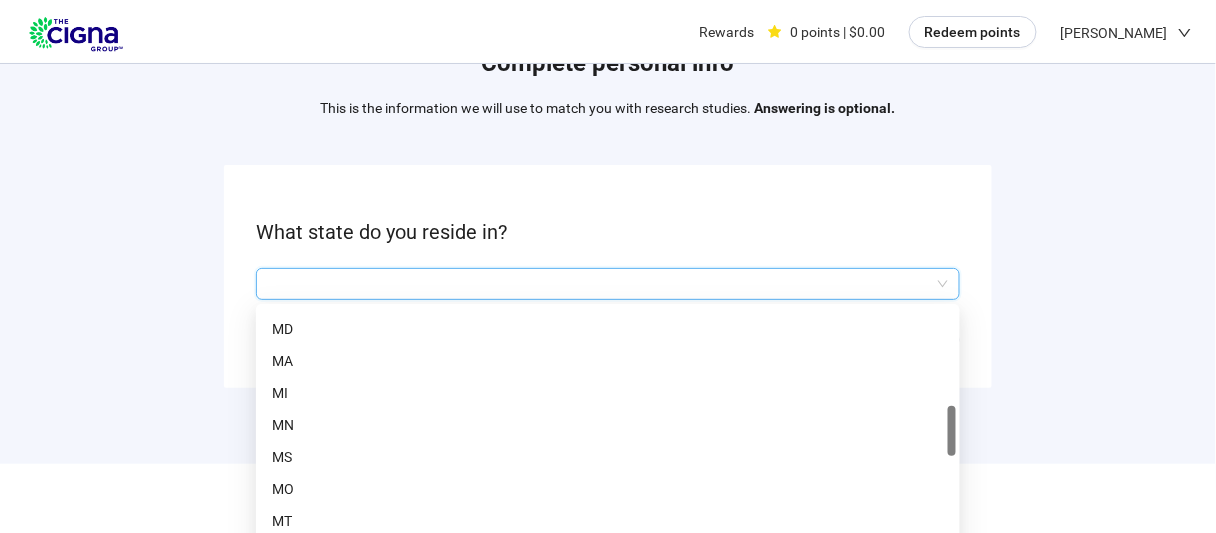 scroll, scrollTop: 635, scrollLeft: 0, axis: vertical 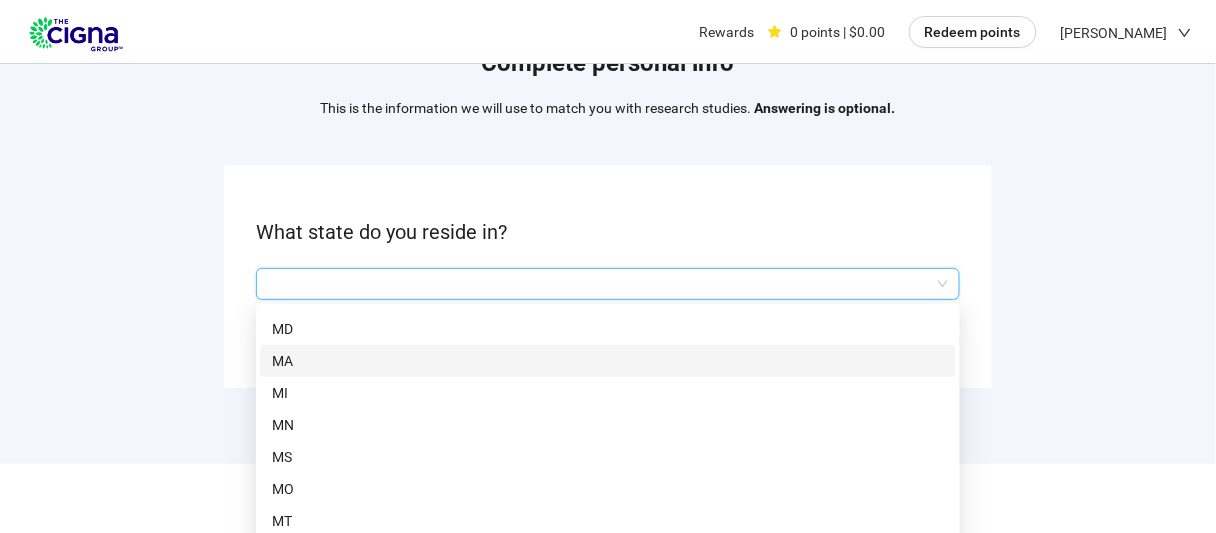 click on "MA" at bounding box center (608, 361) 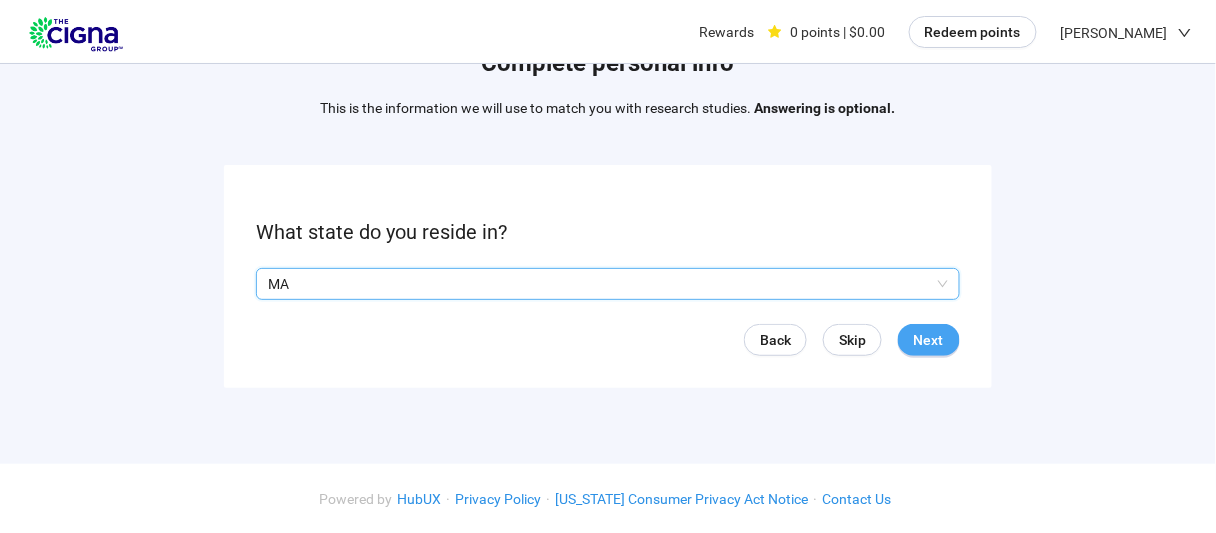 click on "Next" at bounding box center [929, 340] 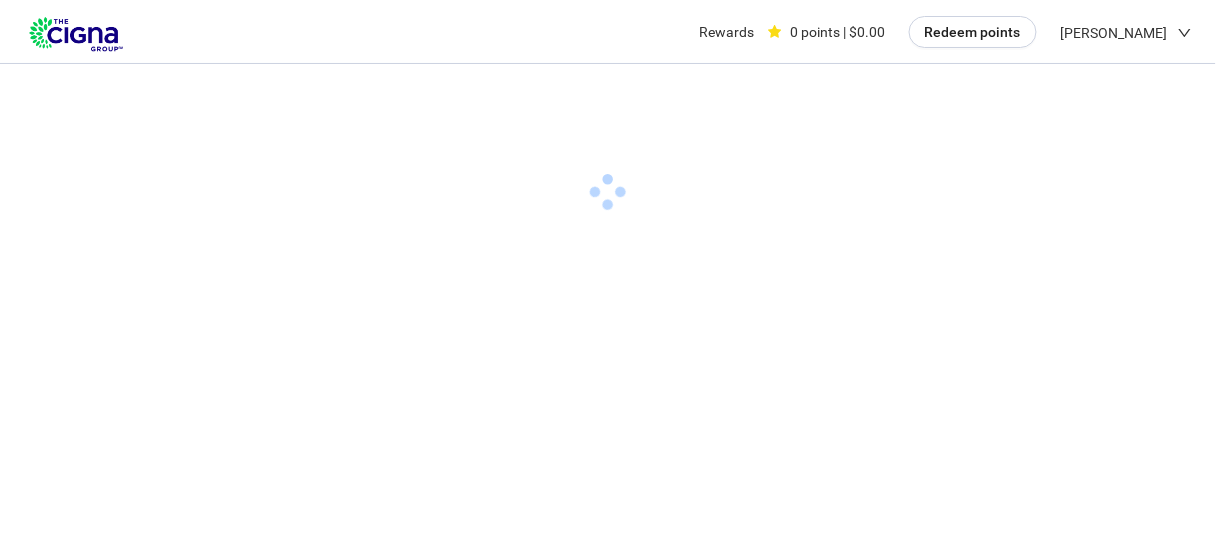 scroll, scrollTop: 0, scrollLeft: 0, axis: both 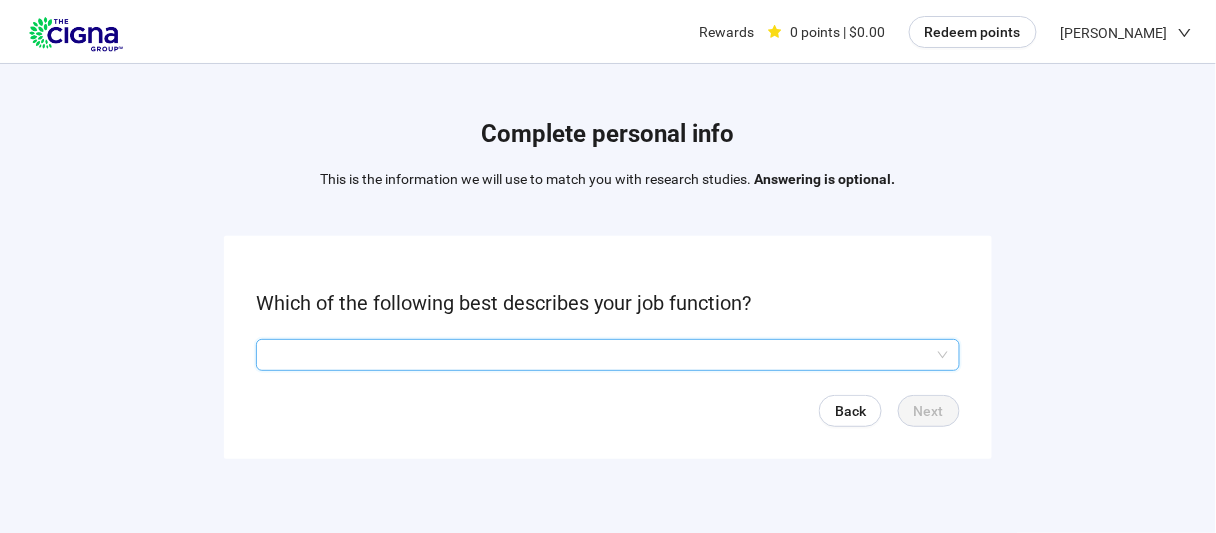 click at bounding box center (608, 355) 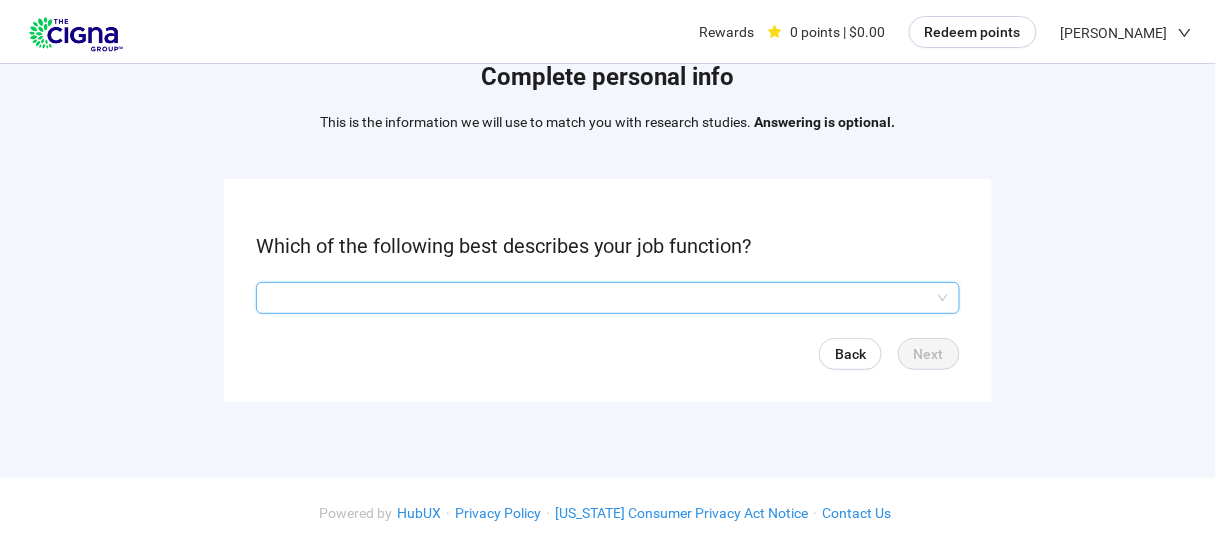 scroll, scrollTop: 71, scrollLeft: 0, axis: vertical 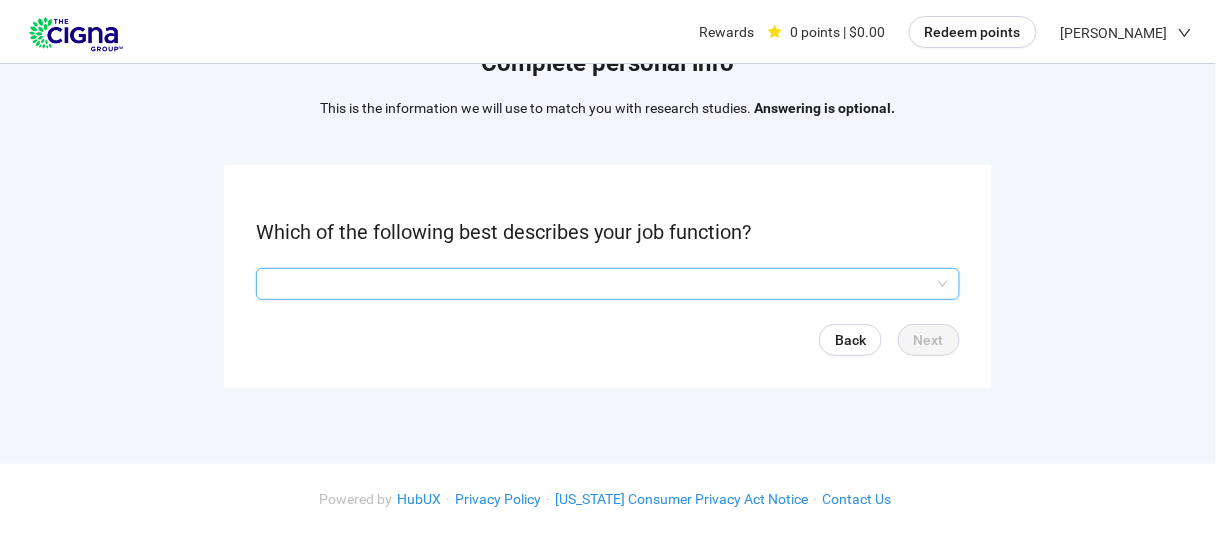 click at bounding box center (608, 284) 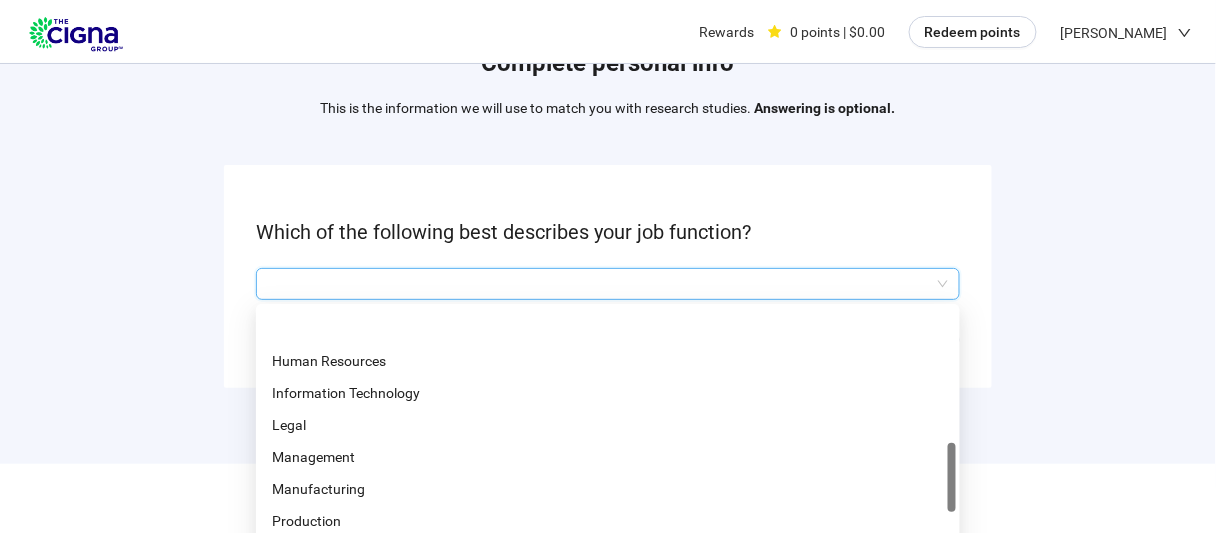 scroll, scrollTop: 623, scrollLeft: 0, axis: vertical 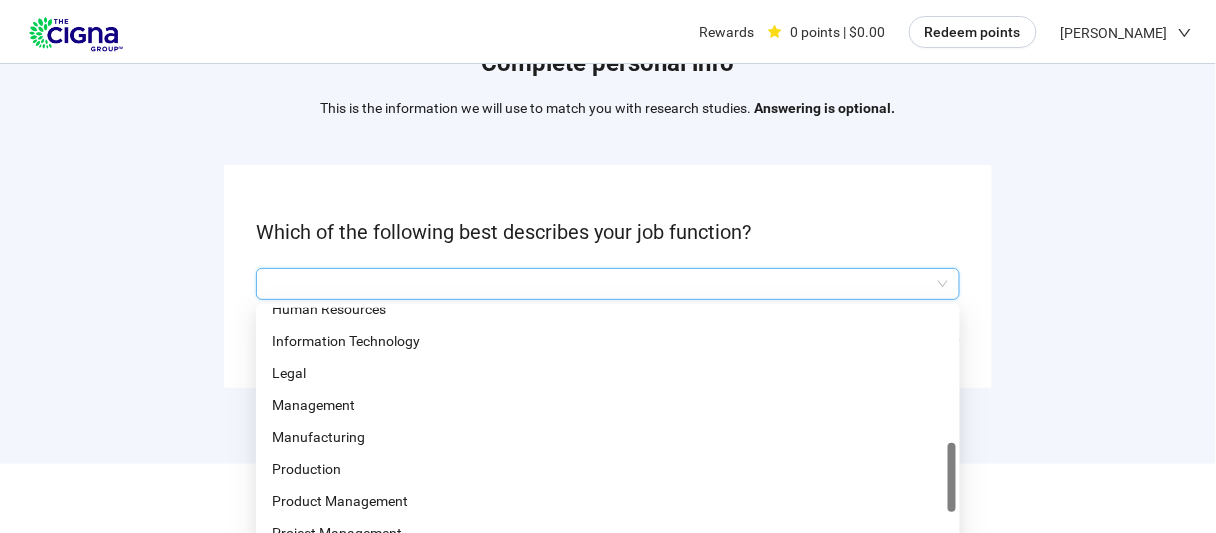 drag, startPoint x: 953, startPoint y: 325, endPoint x: 935, endPoint y: 459, distance: 135.20355 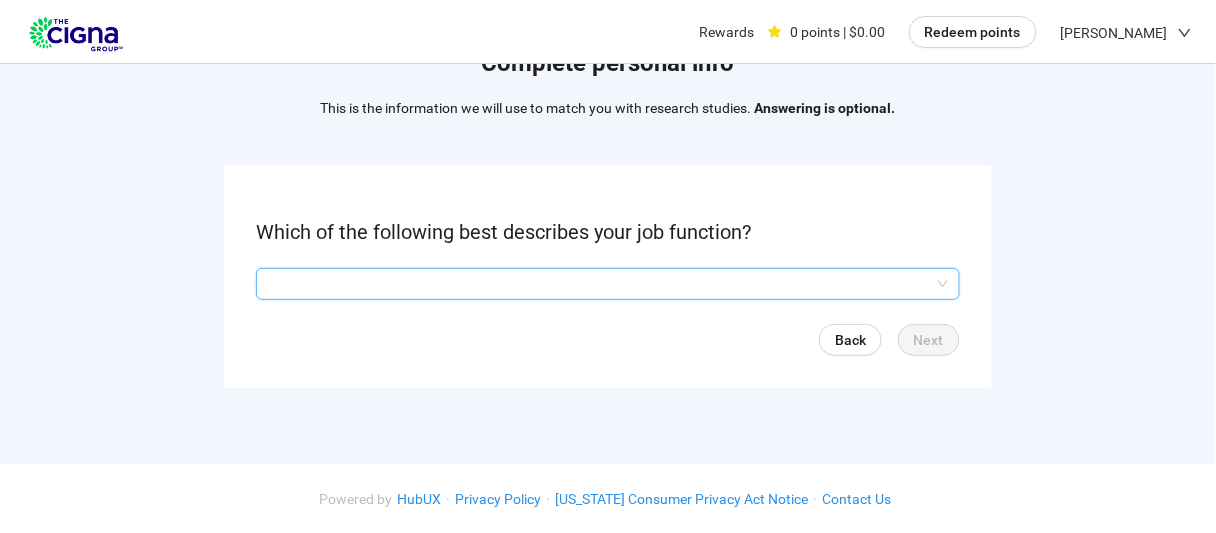 click at bounding box center [608, 284] 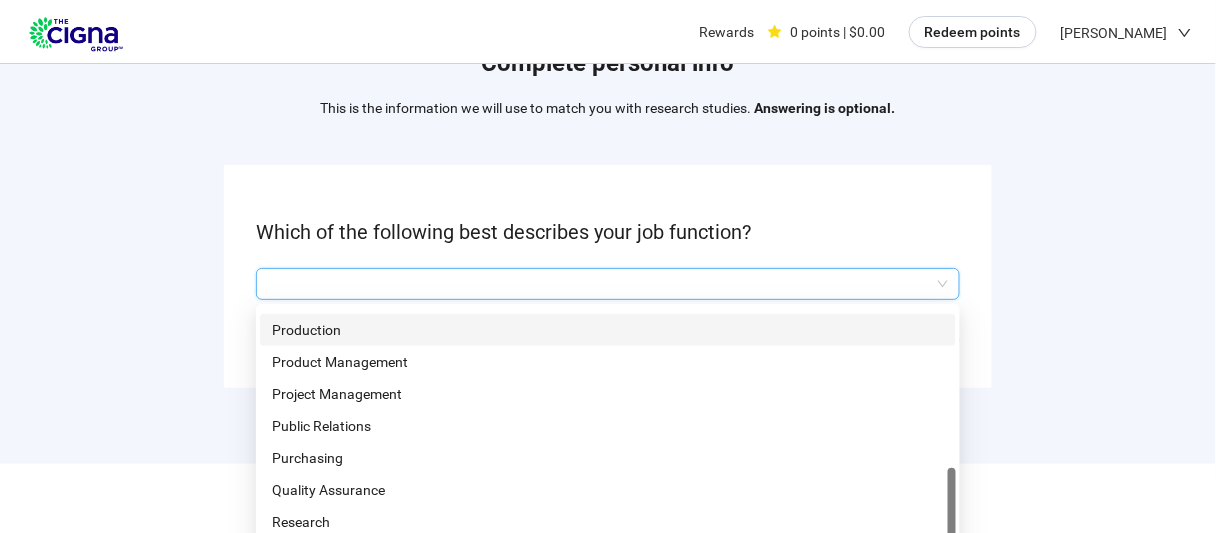 scroll, scrollTop: 792, scrollLeft: 0, axis: vertical 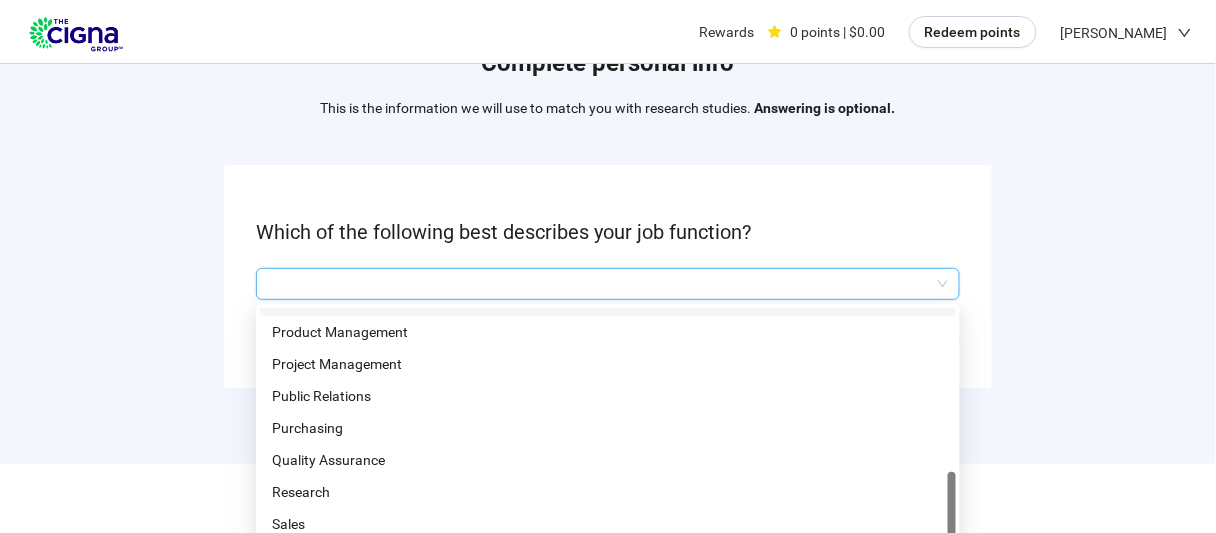 drag, startPoint x: 953, startPoint y: 458, endPoint x: 952, endPoint y: 487, distance: 29.017237 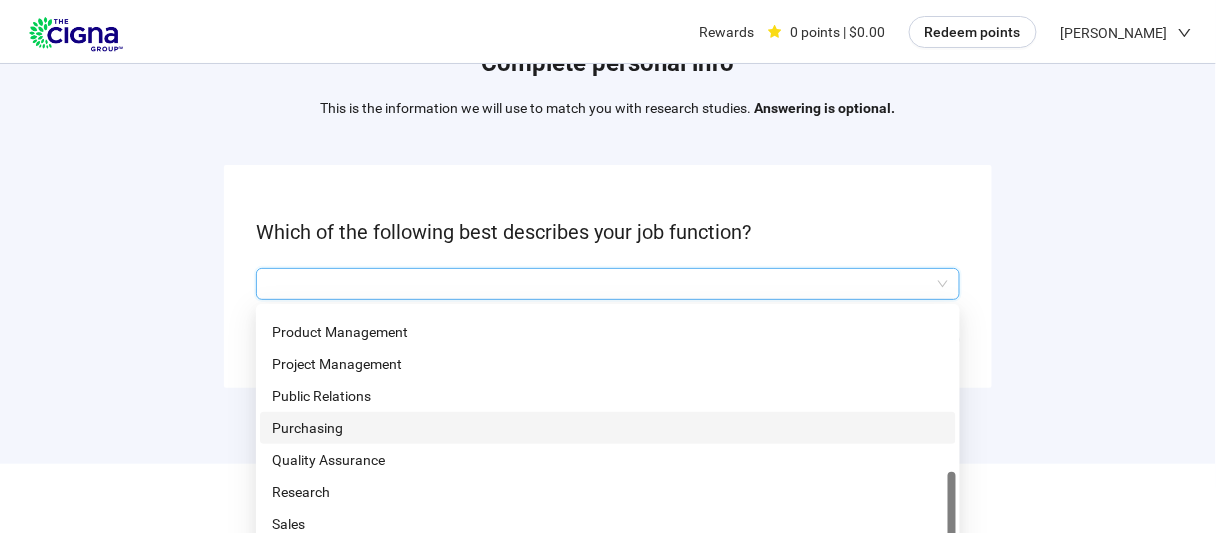 click on "Purchasing" at bounding box center (608, 428) 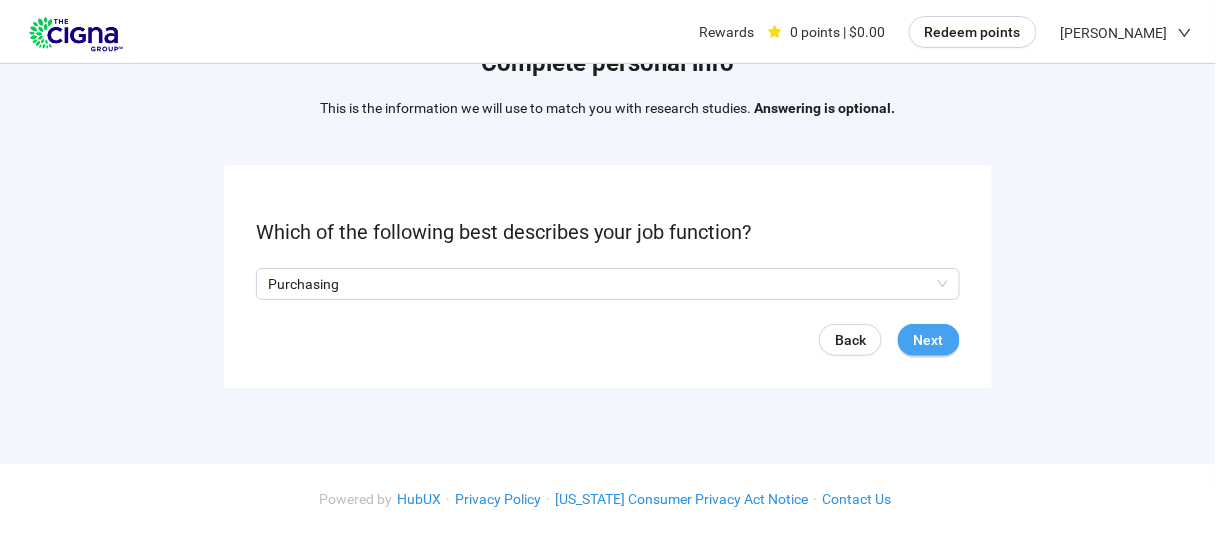 click on "Next" at bounding box center (929, 340) 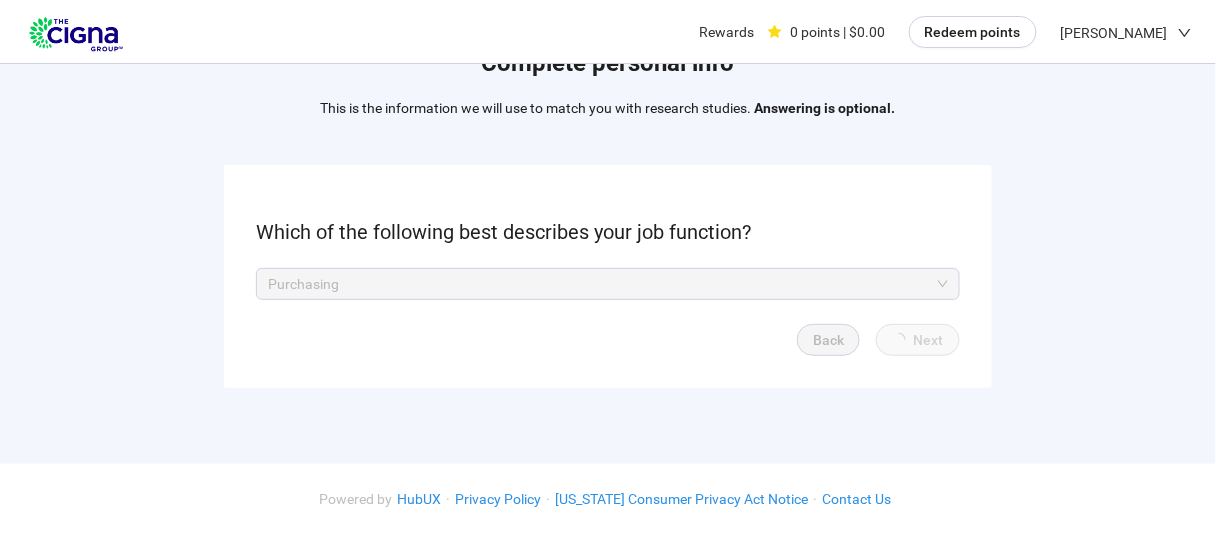 scroll, scrollTop: 0, scrollLeft: 0, axis: both 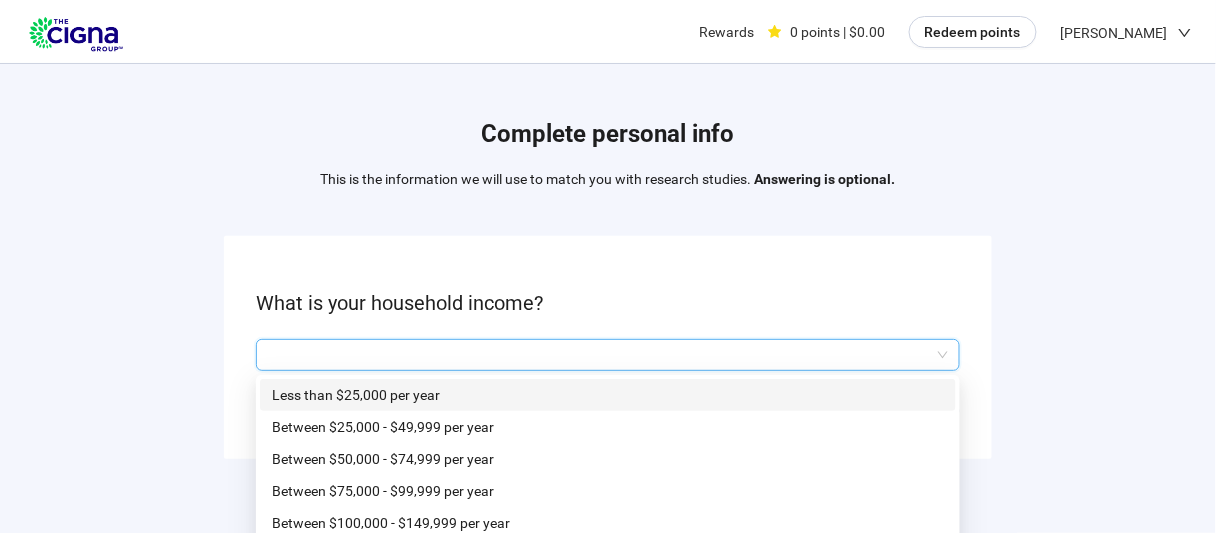 click at bounding box center [608, 355] 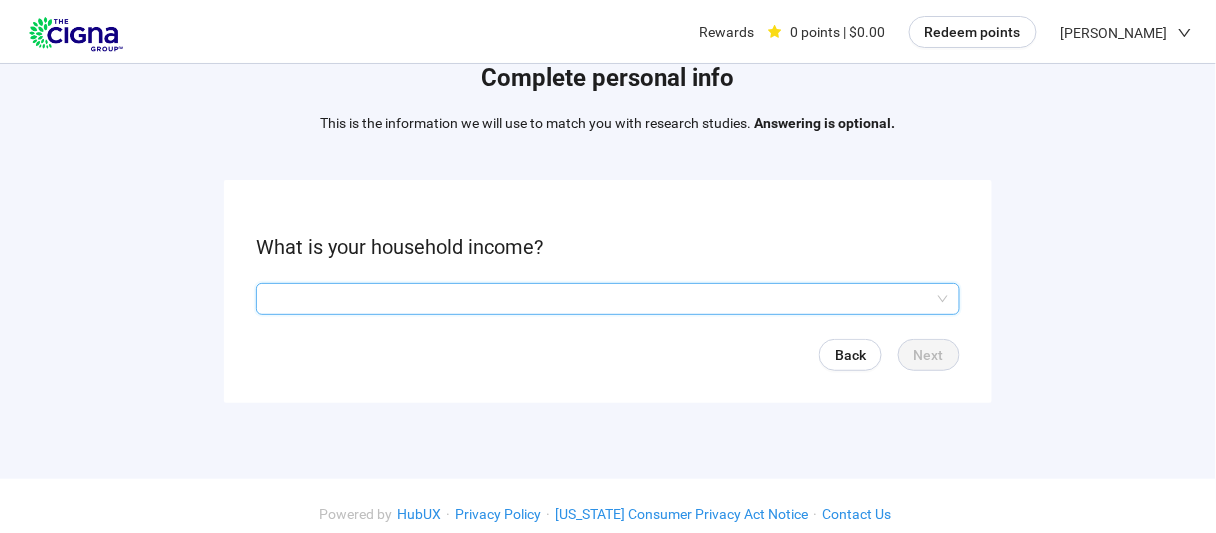 scroll, scrollTop: 71, scrollLeft: 0, axis: vertical 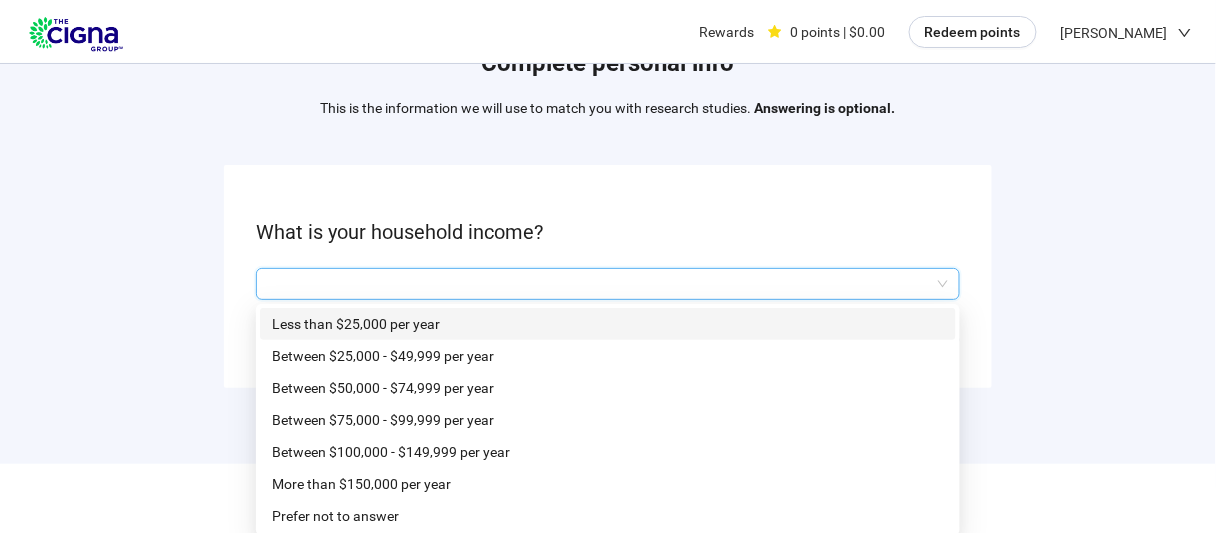 click at bounding box center (608, 284) 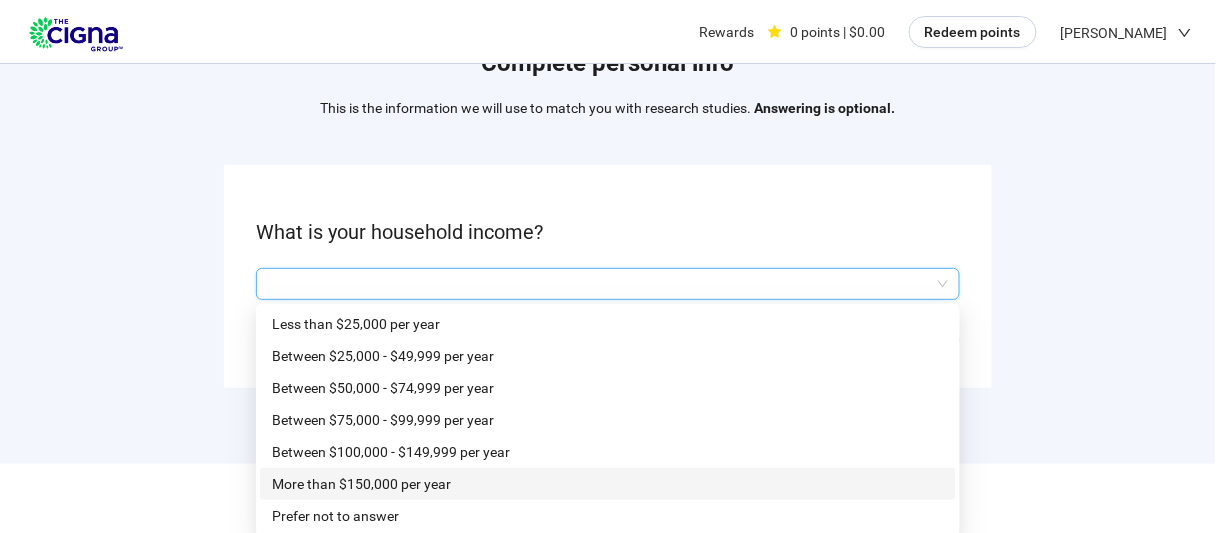 click on "More than $150,000 per year" at bounding box center (608, 484) 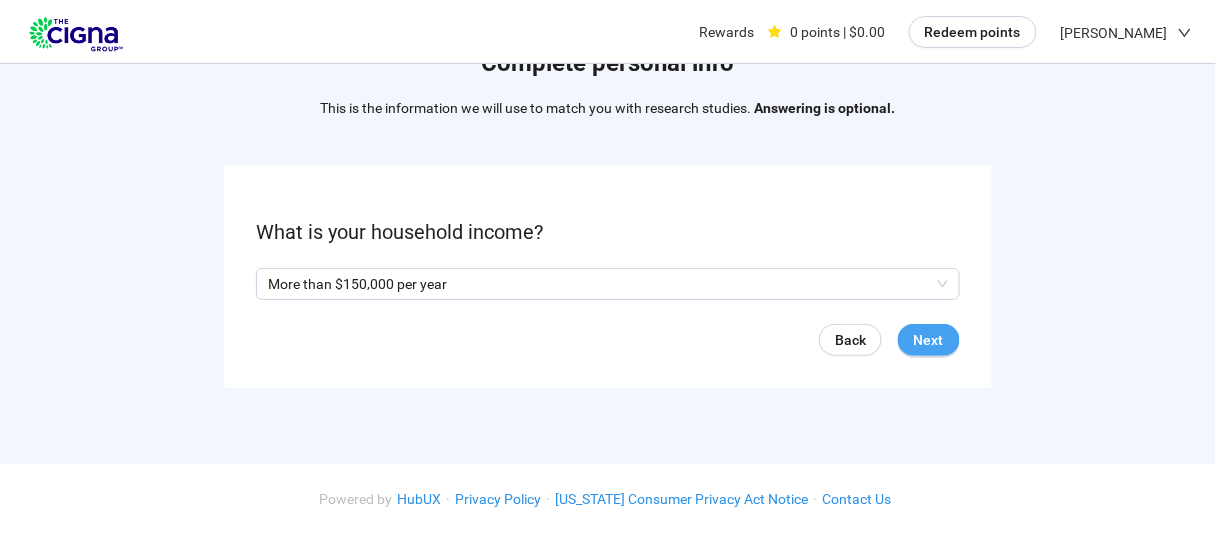 click on "Next" at bounding box center [929, 340] 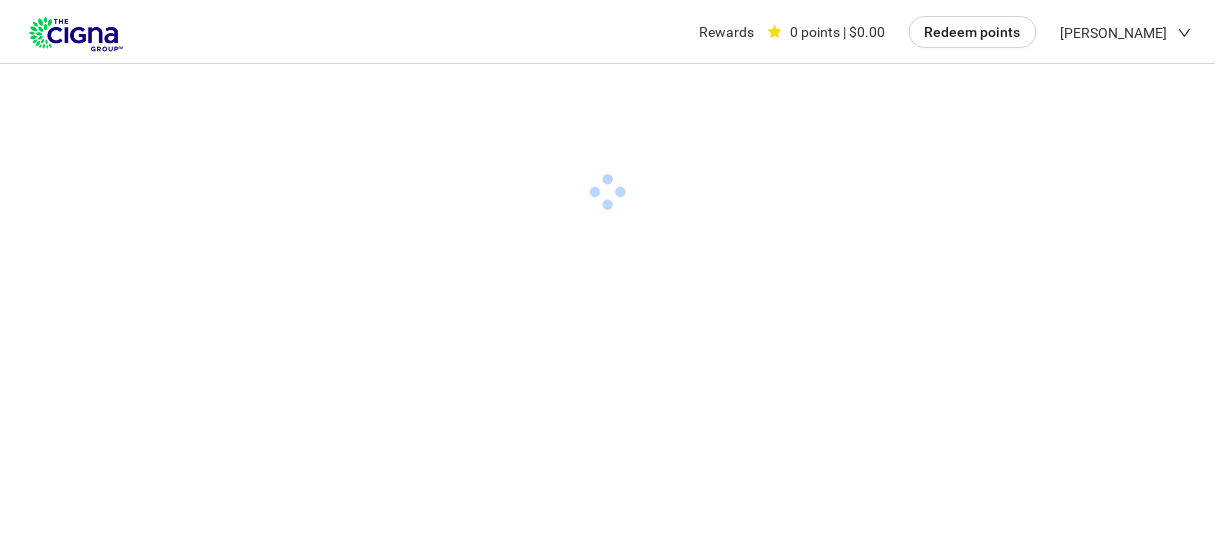 scroll, scrollTop: 0, scrollLeft: 0, axis: both 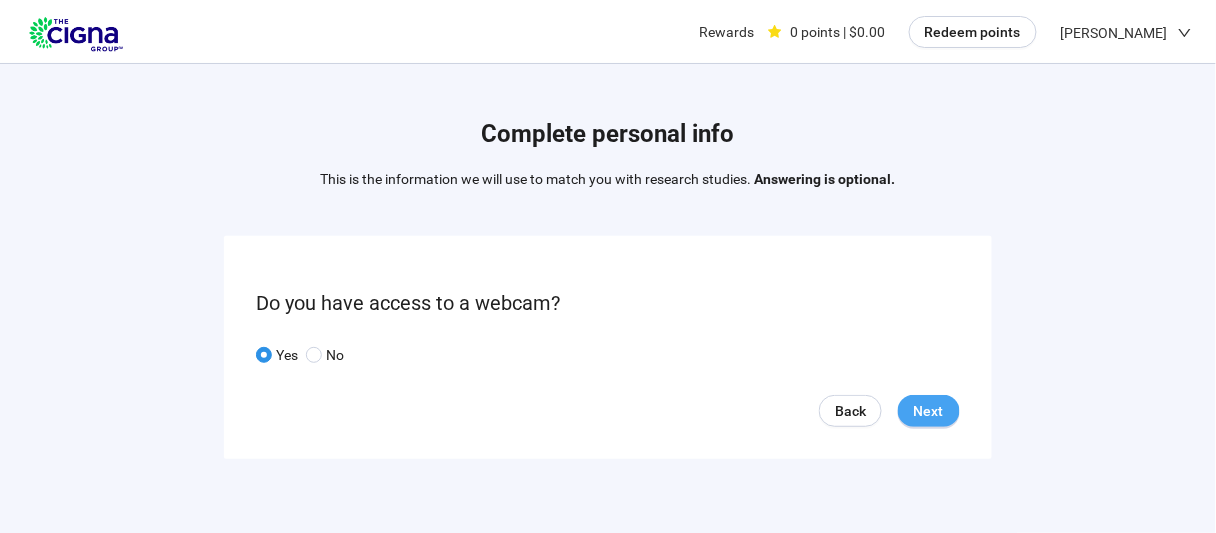click on "Next" at bounding box center [929, 411] 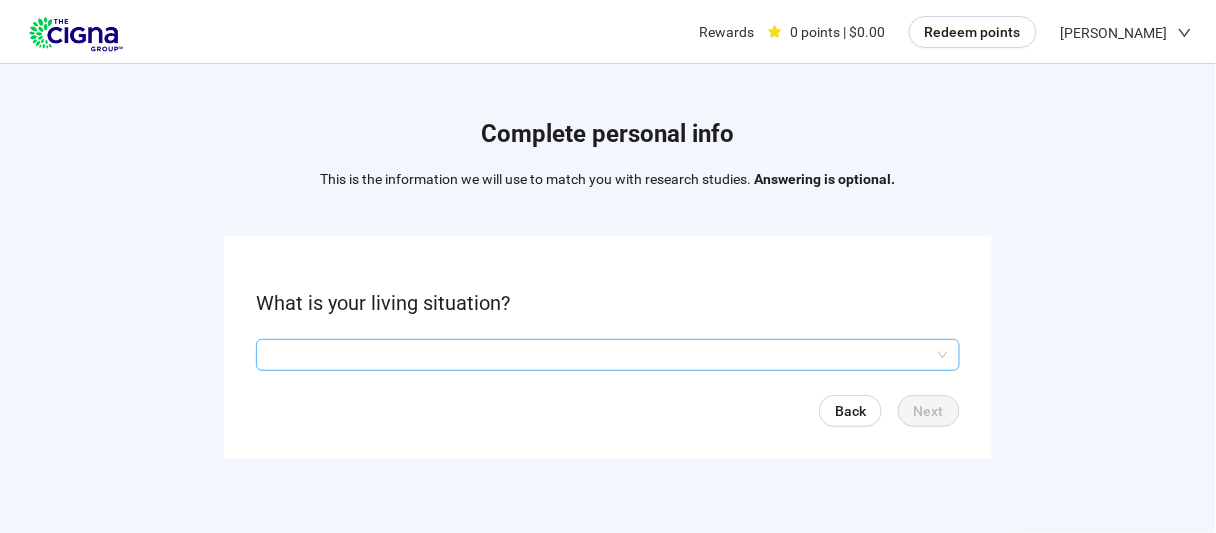 click at bounding box center [608, 355] 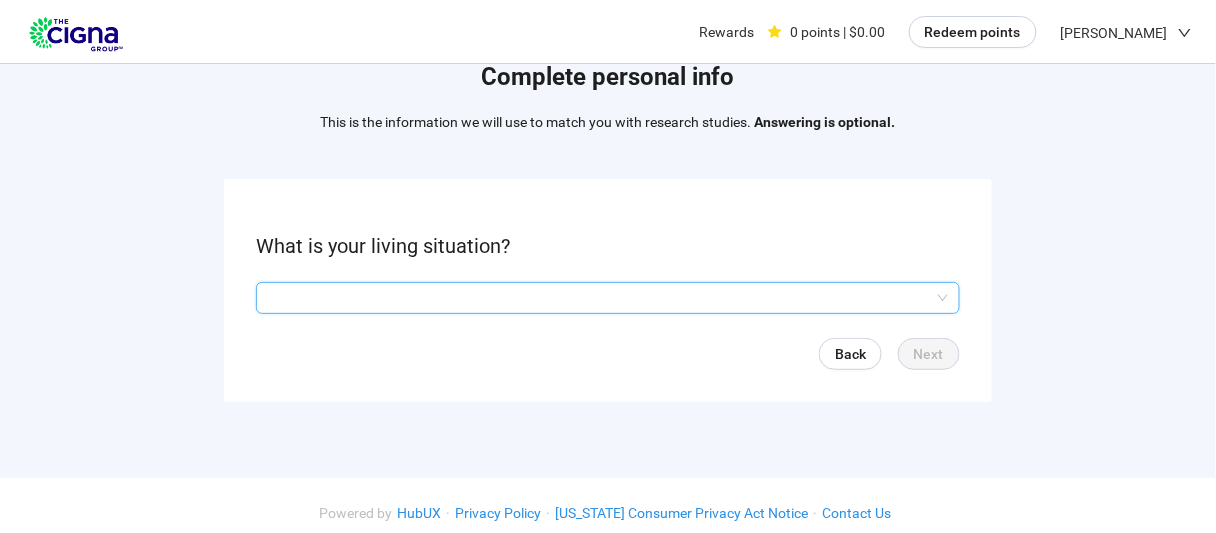 scroll, scrollTop: 71, scrollLeft: 0, axis: vertical 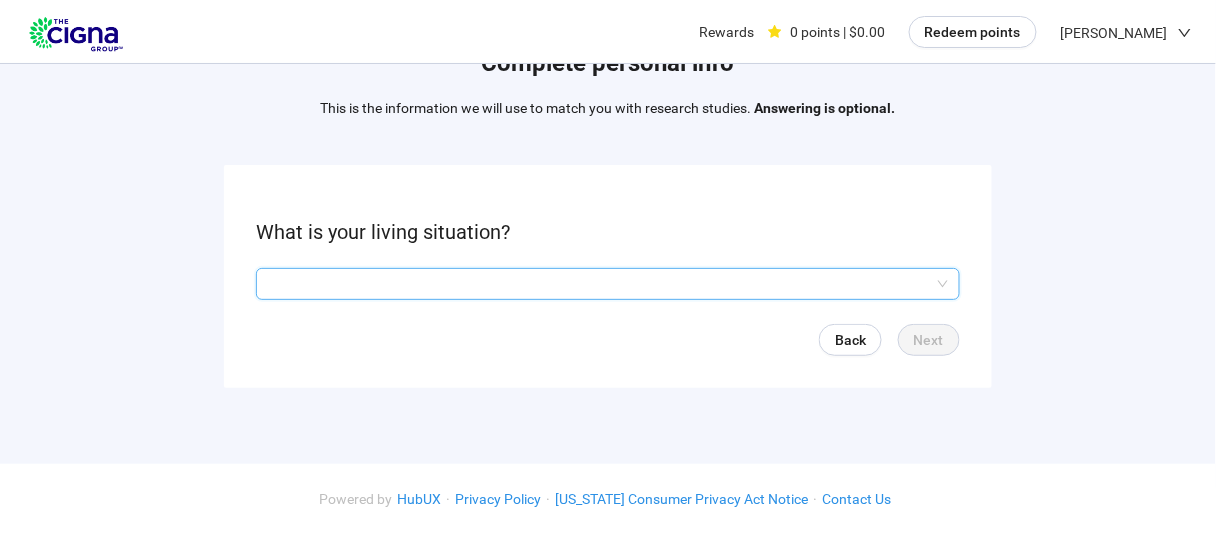 click at bounding box center (608, 284) 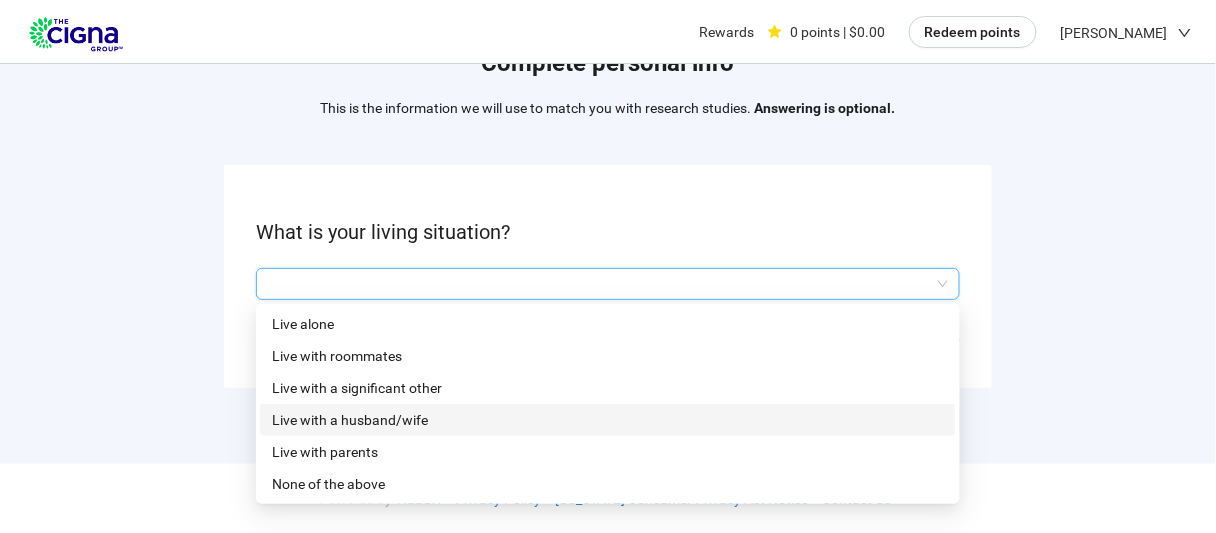 click on "Live with a husband/wife" at bounding box center [608, 420] 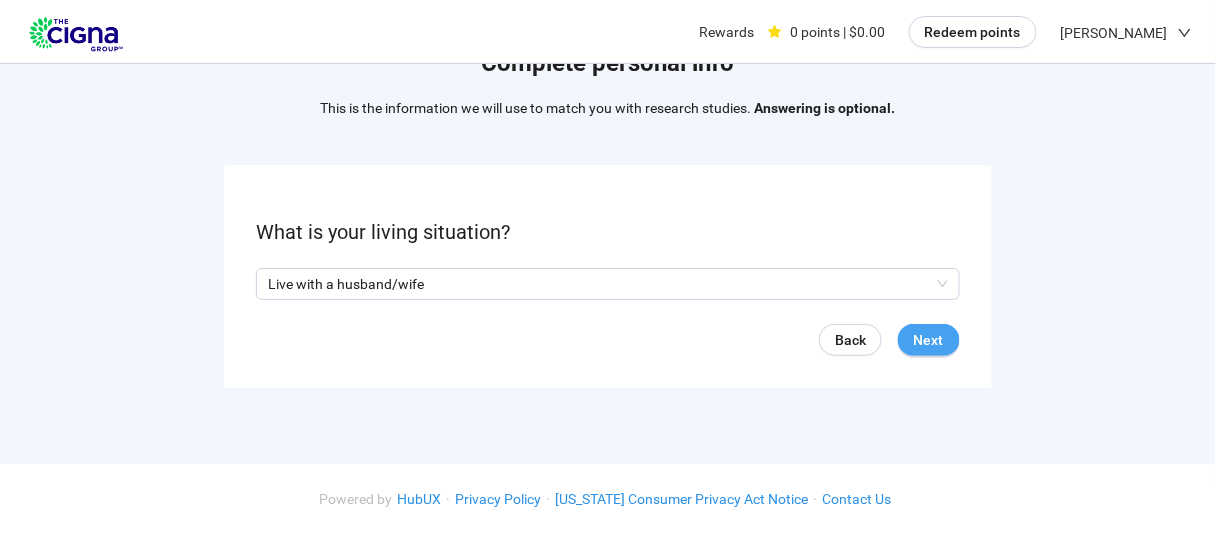 click on "Next" at bounding box center [929, 340] 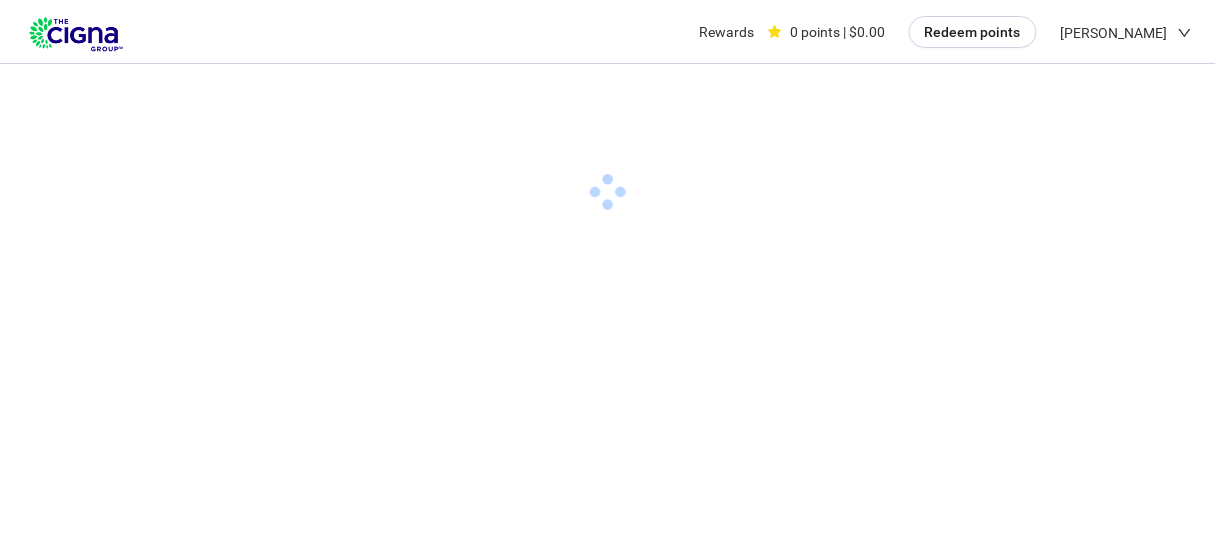 scroll, scrollTop: 0, scrollLeft: 0, axis: both 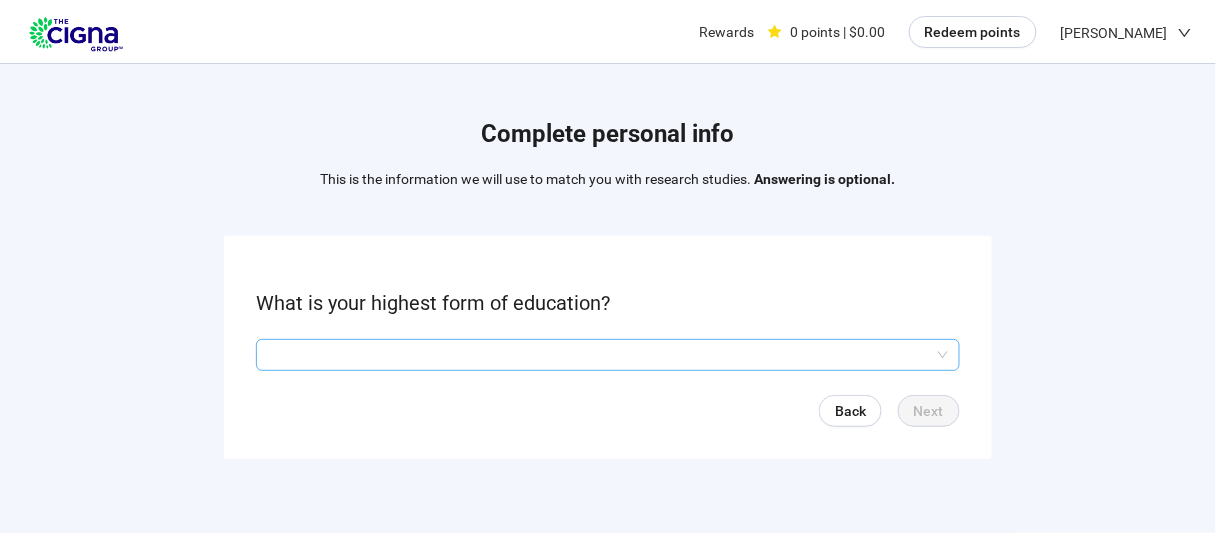 click at bounding box center [608, 355] 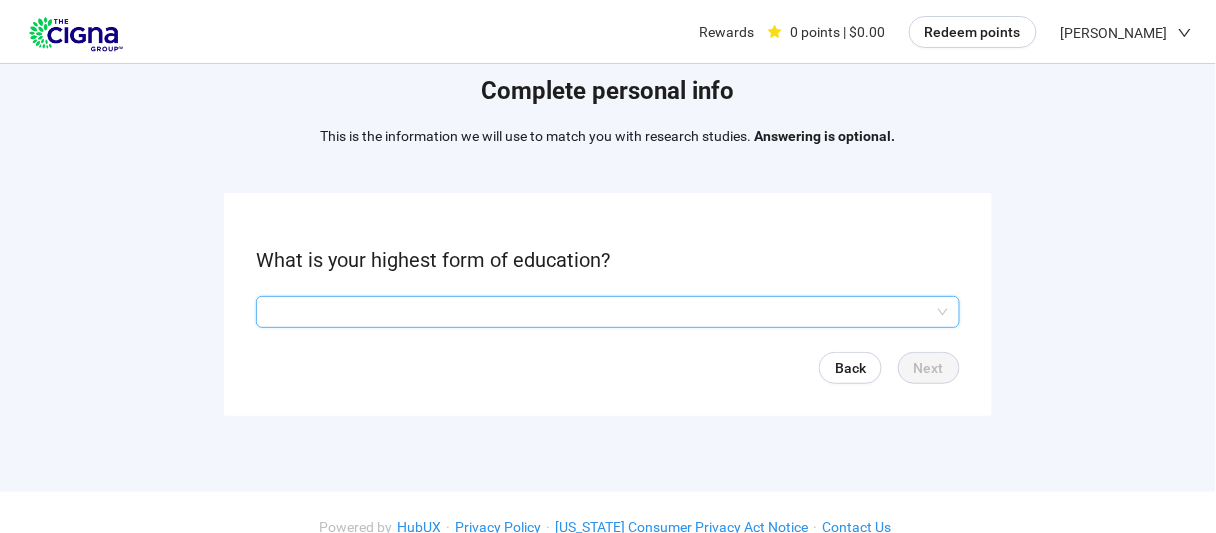 scroll, scrollTop: 71, scrollLeft: 0, axis: vertical 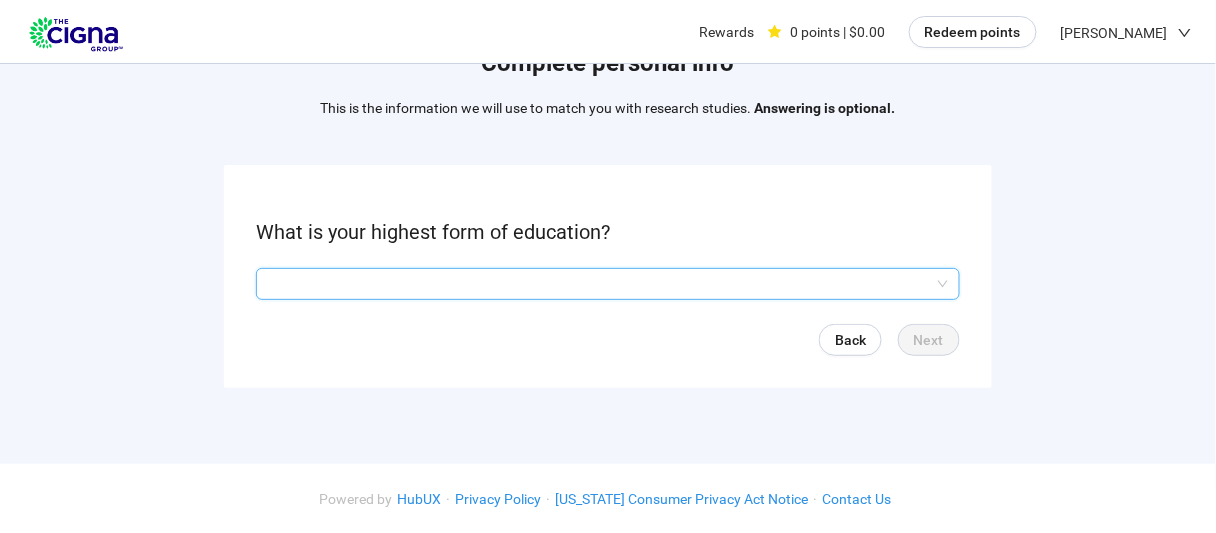 click at bounding box center (608, 284) 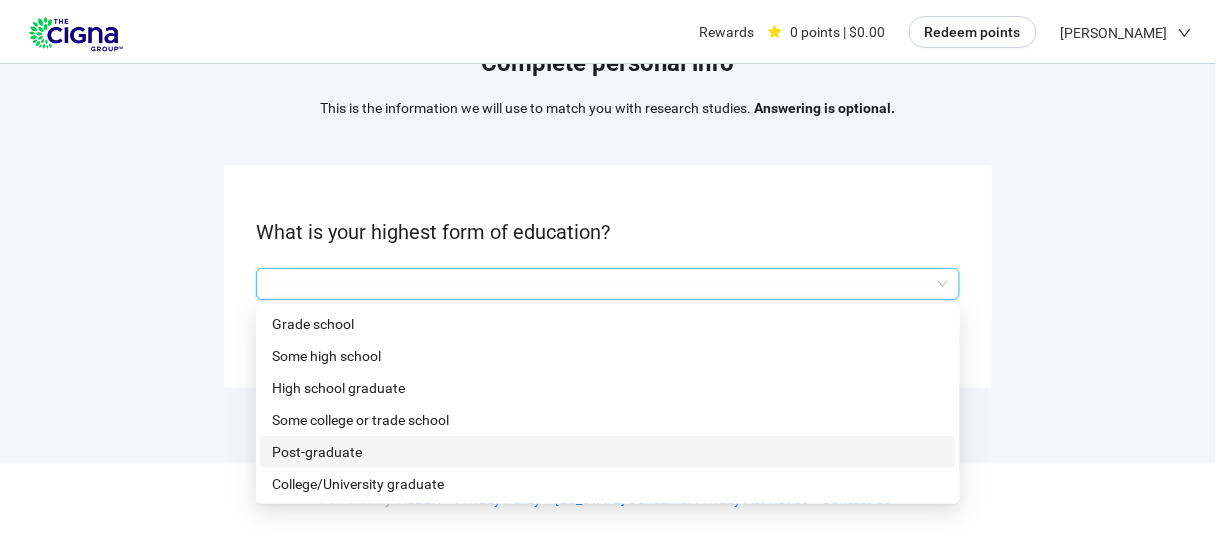 click on "Post-graduate" at bounding box center (608, 452) 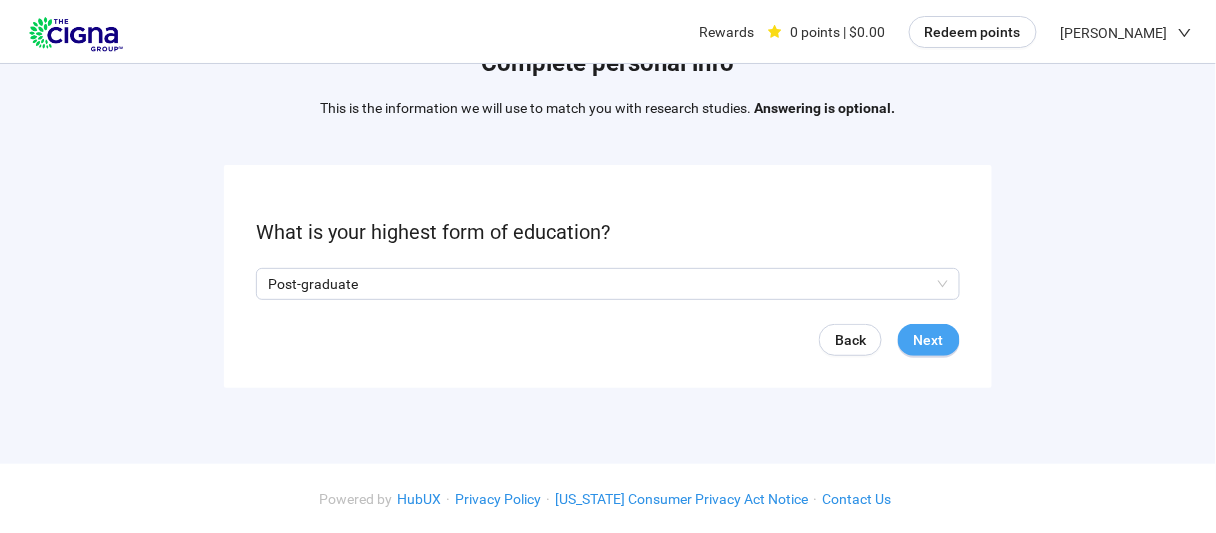 click on "Next" at bounding box center [929, 340] 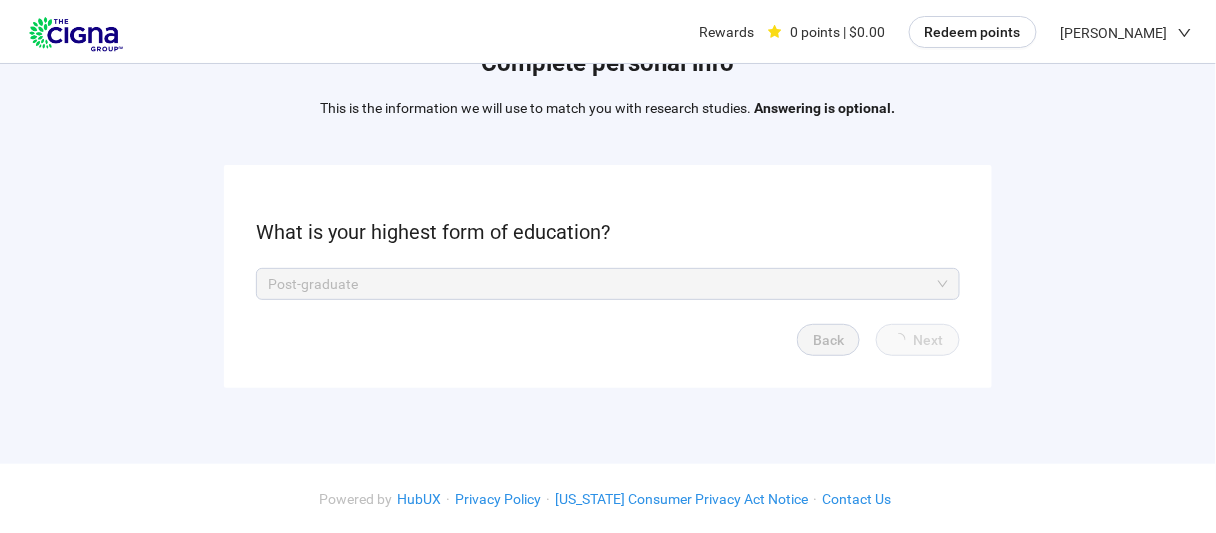 scroll, scrollTop: 0, scrollLeft: 0, axis: both 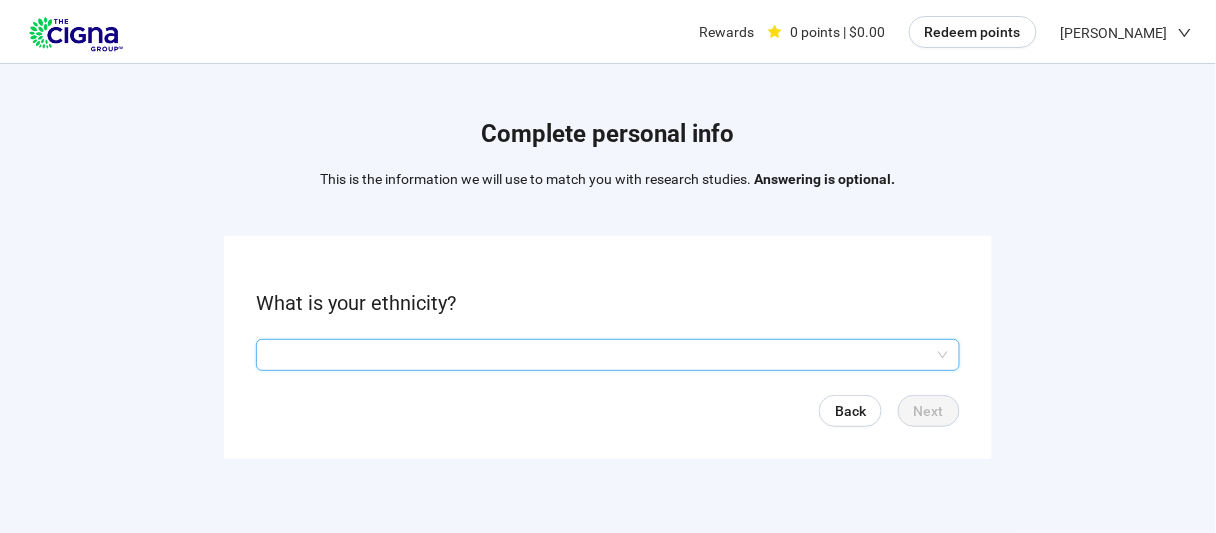 click at bounding box center [608, 355] 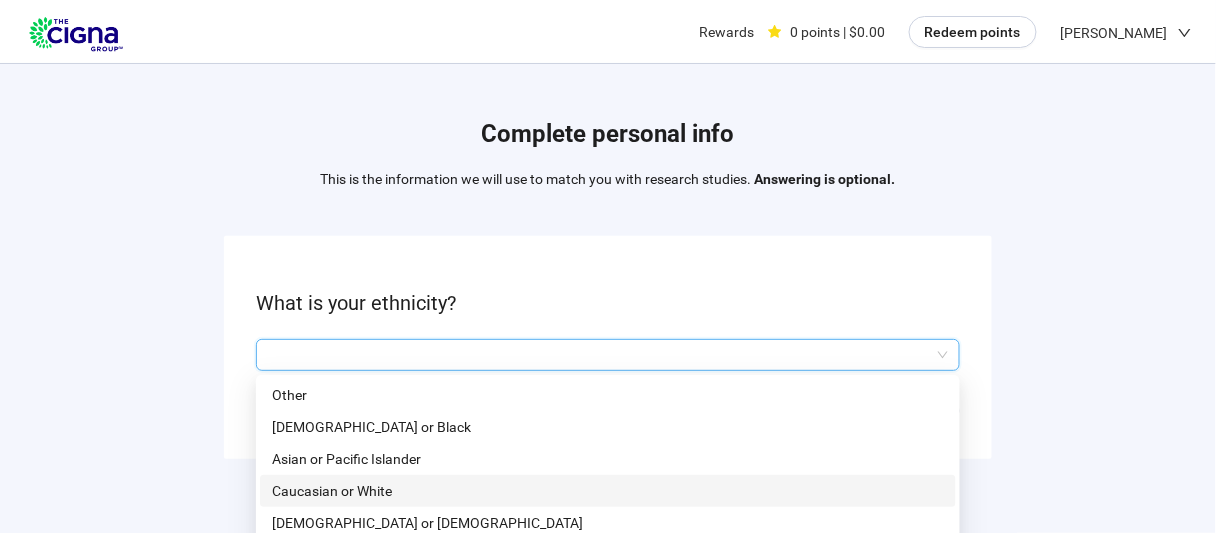 click on "Caucasian or White" at bounding box center [608, 491] 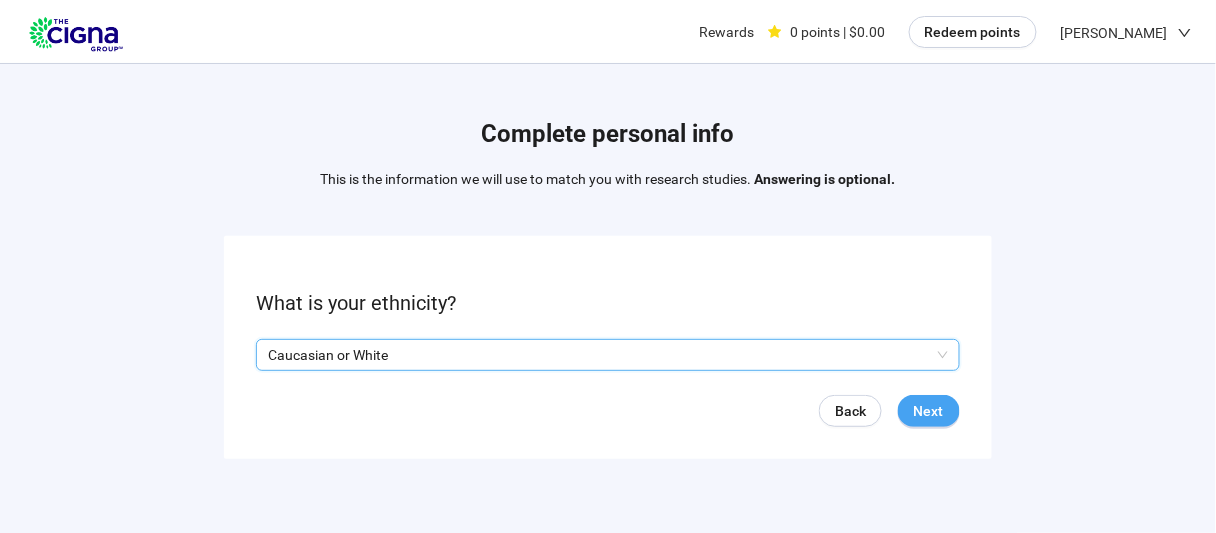 click on "Next" at bounding box center (929, 411) 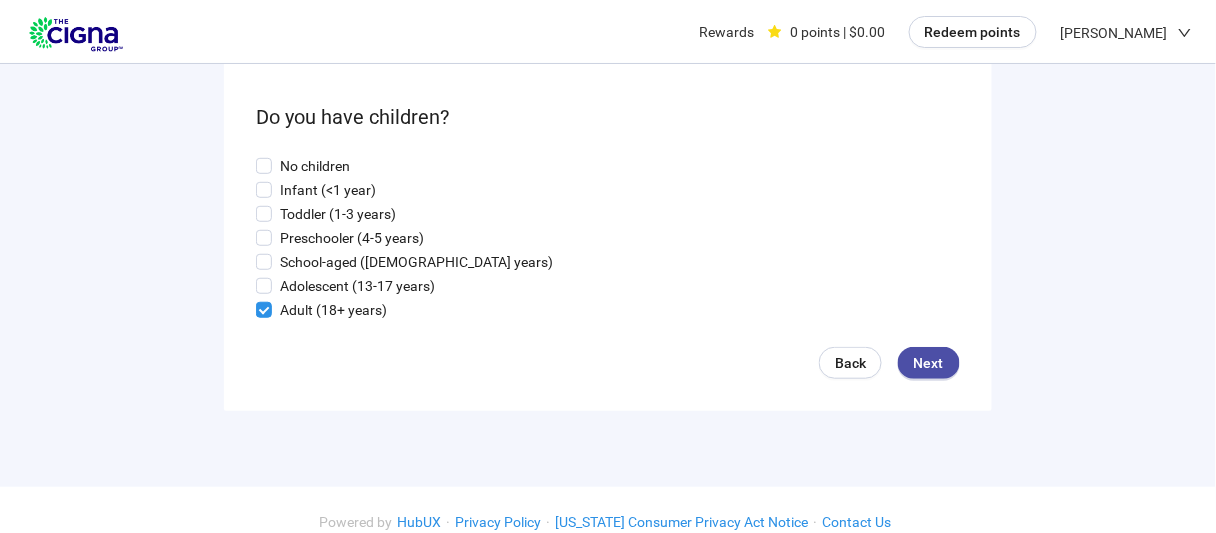 scroll, scrollTop: 184, scrollLeft: 0, axis: vertical 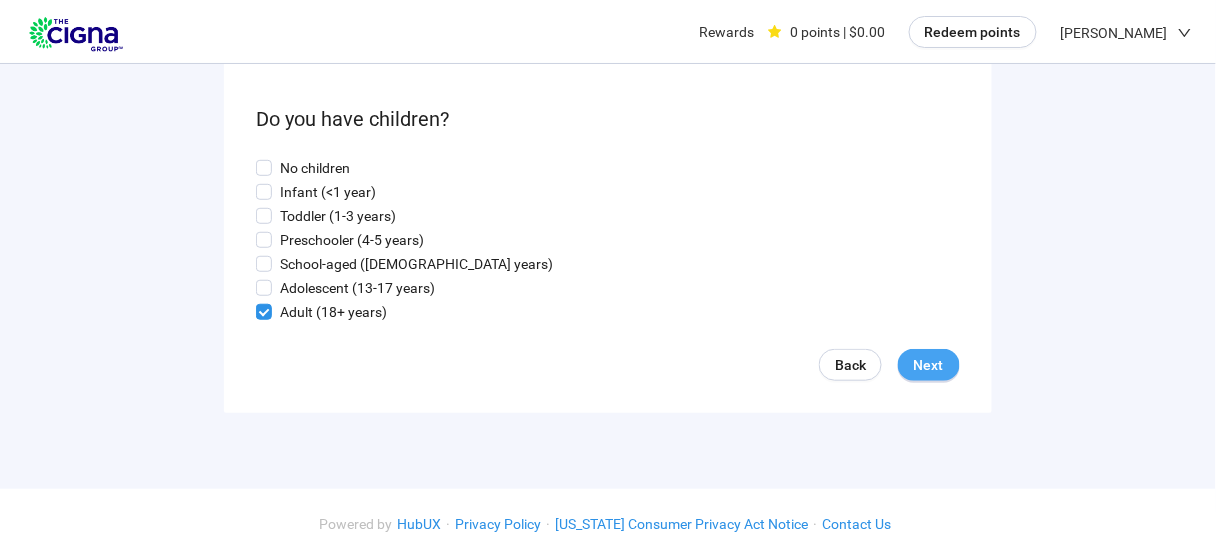 click on "Next" at bounding box center (929, 365) 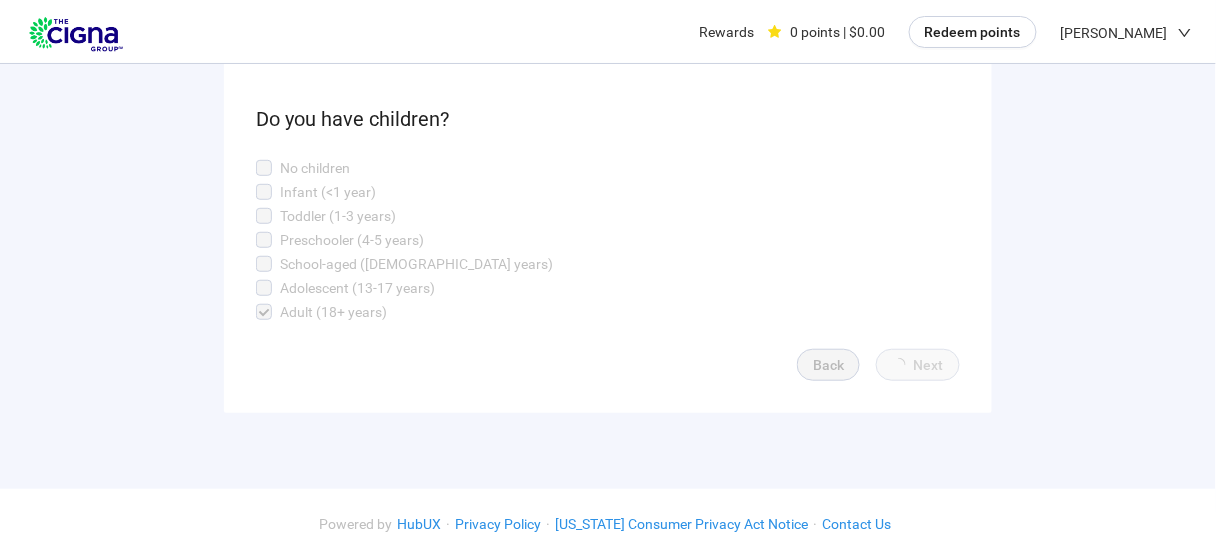 scroll, scrollTop: 0, scrollLeft: 0, axis: both 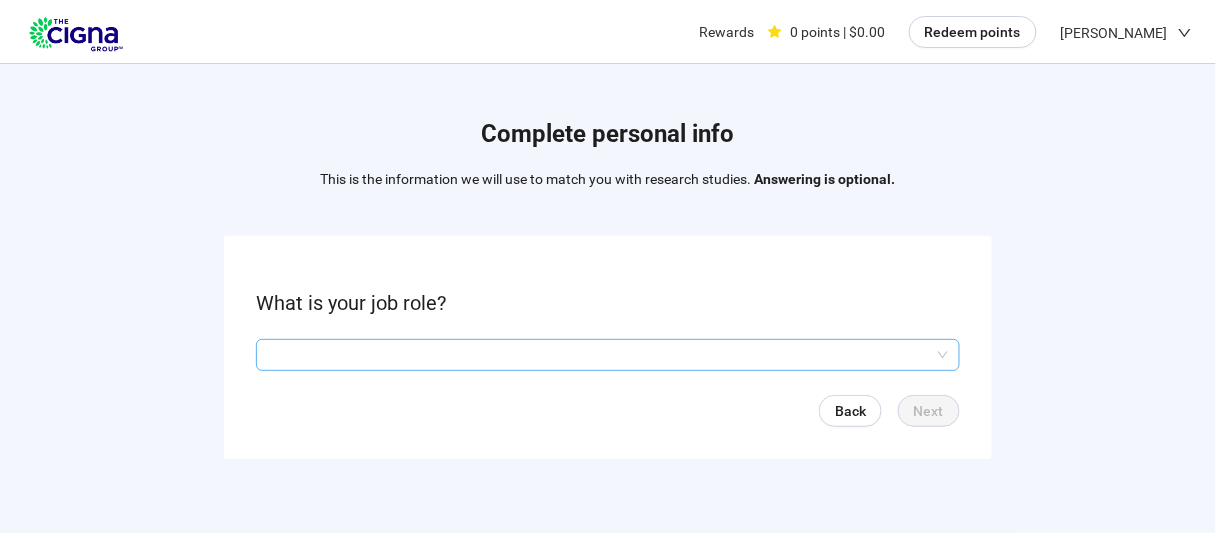 click at bounding box center (608, 355) 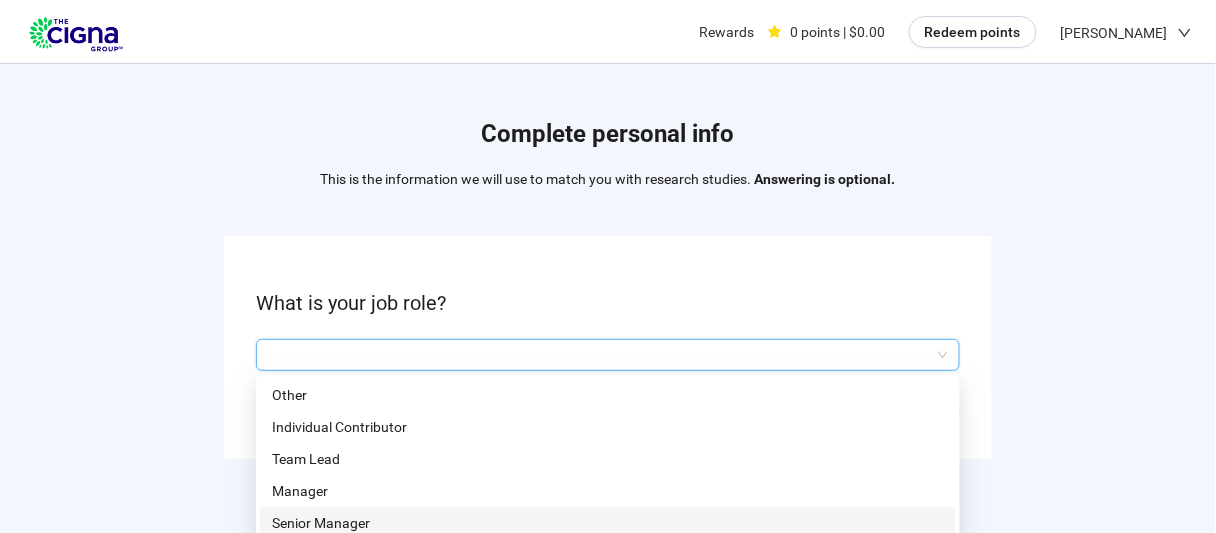 click on "Senior Manager" at bounding box center [608, 523] 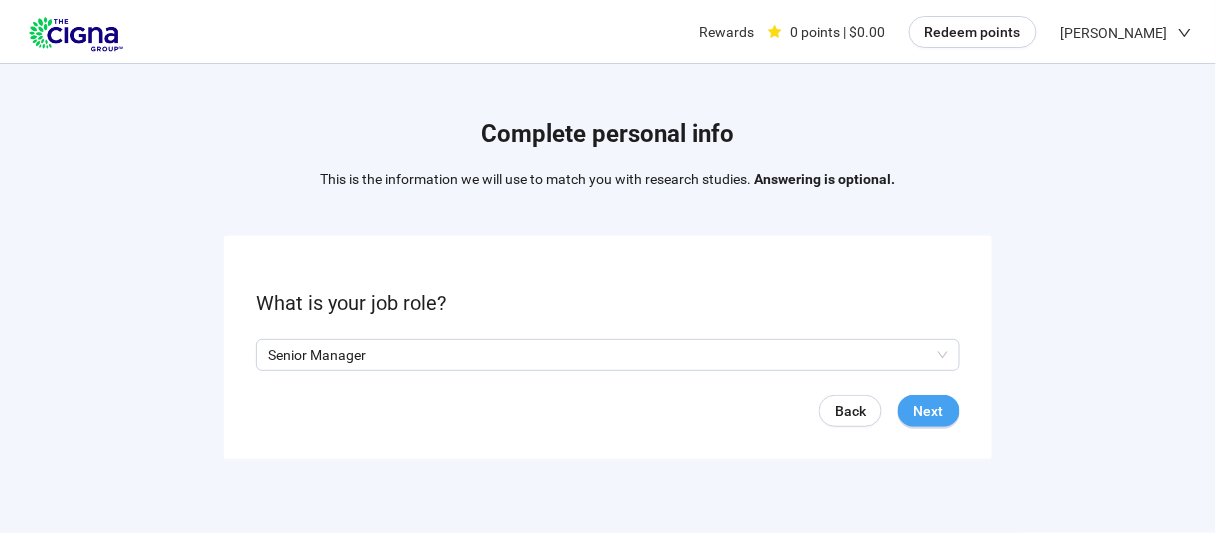 click on "Next" at bounding box center [929, 411] 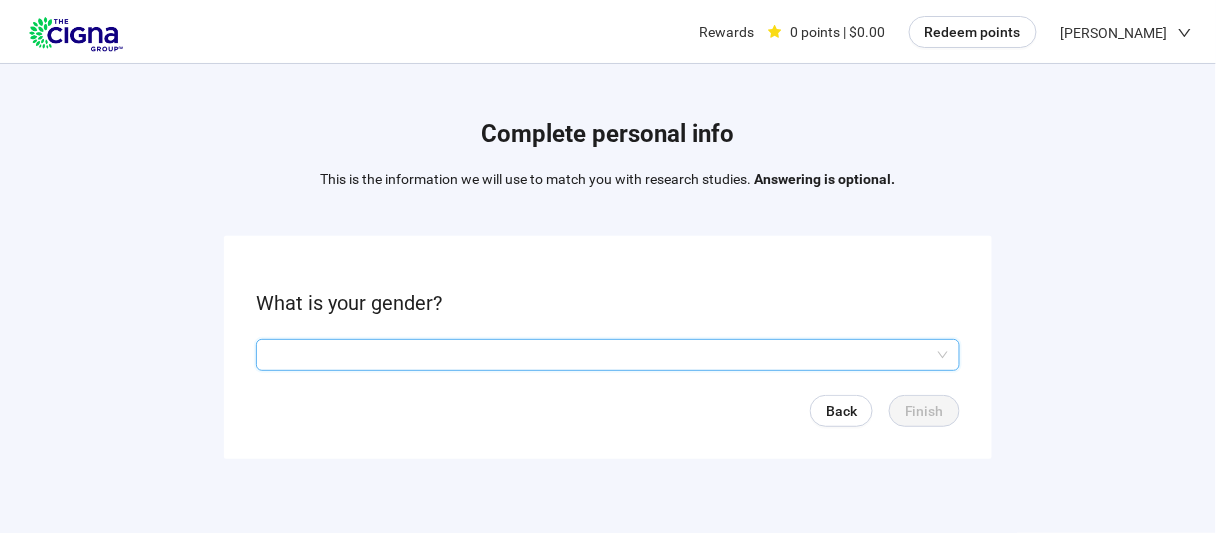 click at bounding box center (608, 355) 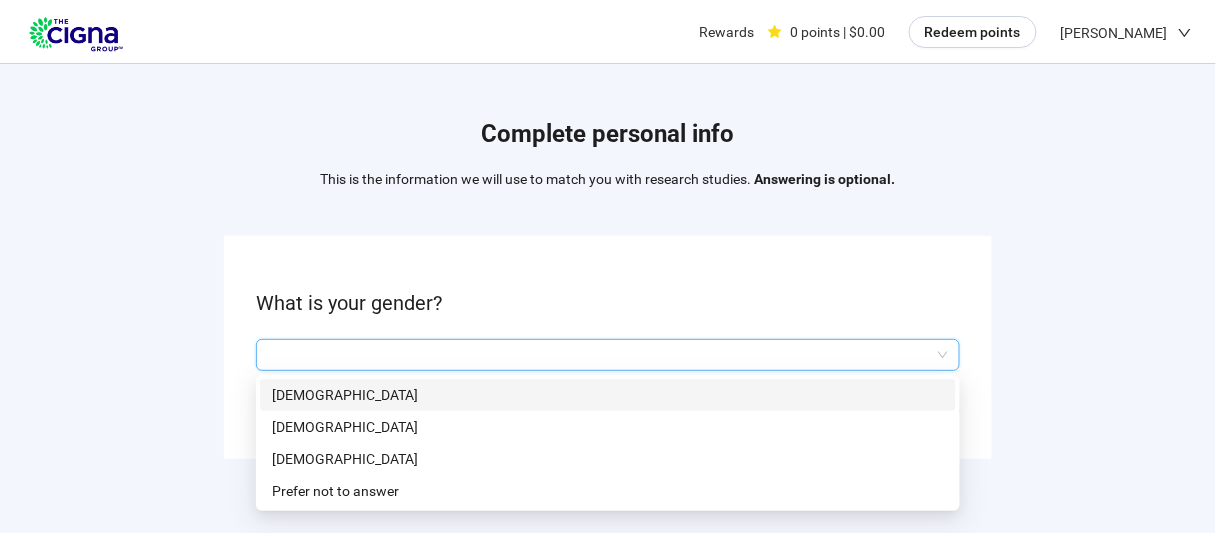 click on "[DEMOGRAPHIC_DATA]" at bounding box center [608, 395] 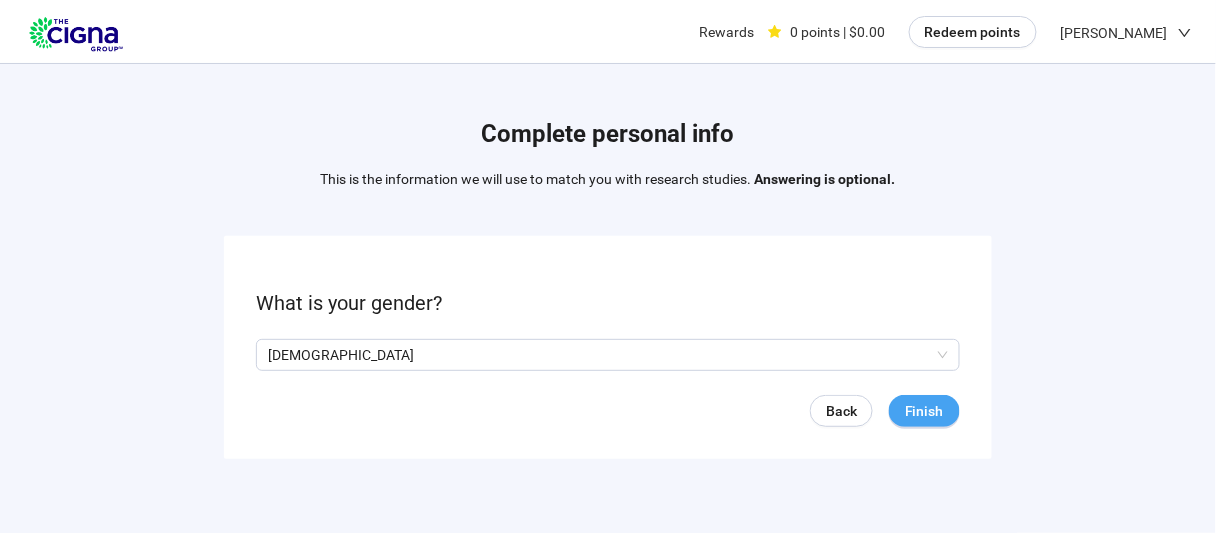 click on "Finish" at bounding box center (924, 411) 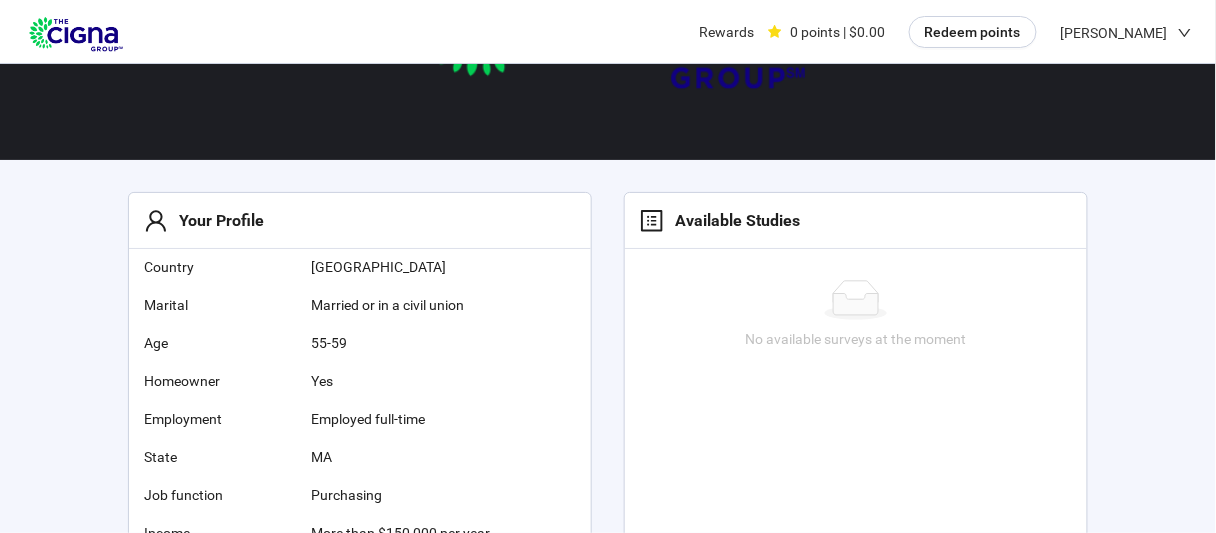 scroll, scrollTop: 0, scrollLeft: 0, axis: both 